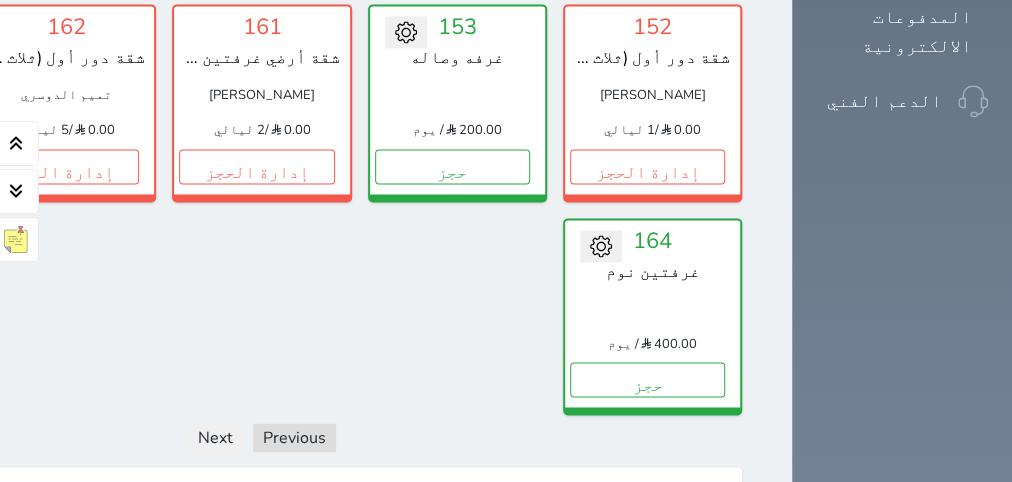 scroll, scrollTop: 1464, scrollLeft: 0, axis: vertical 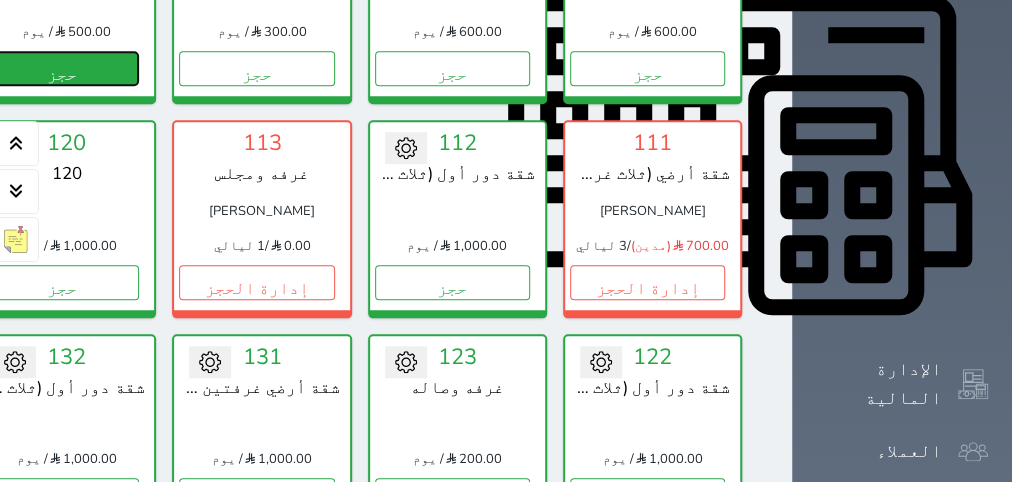 click on "حجز" at bounding box center [61, 68] 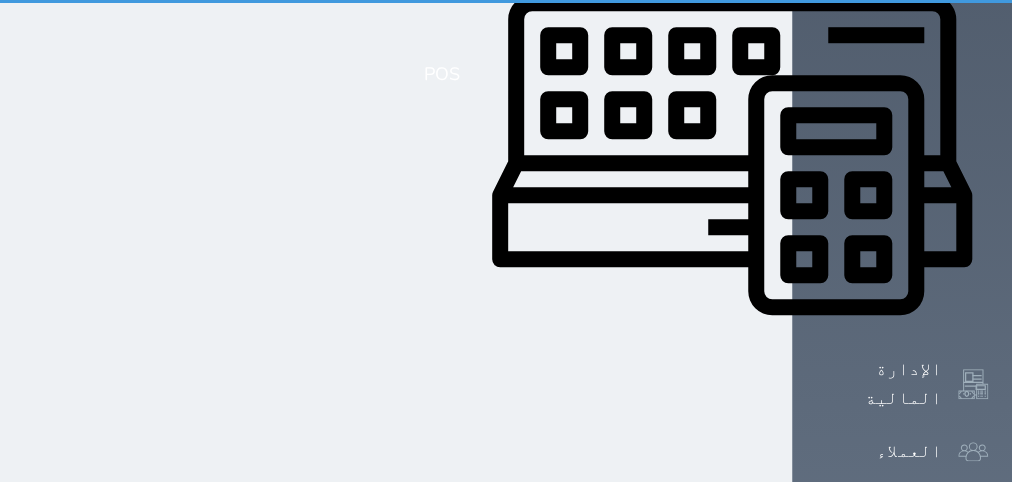 scroll, scrollTop: 356, scrollLeft: 0, axis: vertical 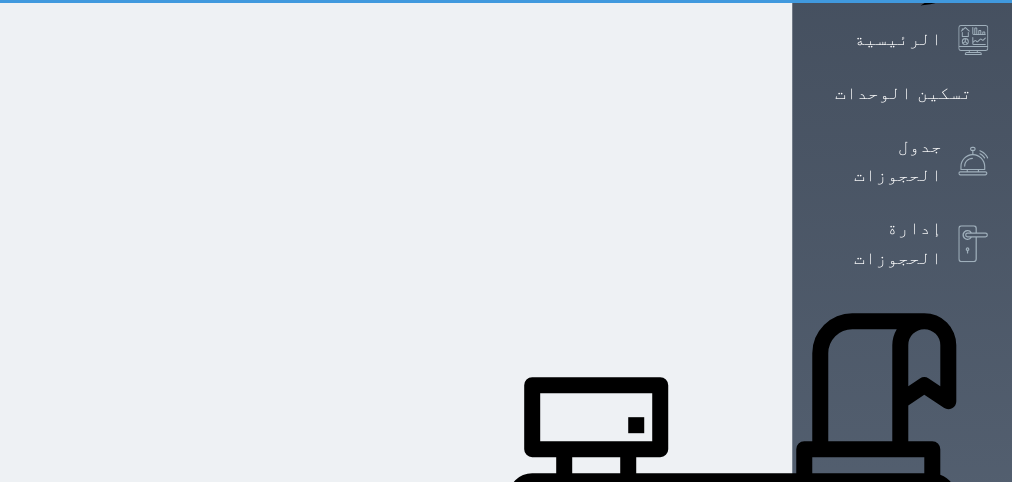 select on "1" 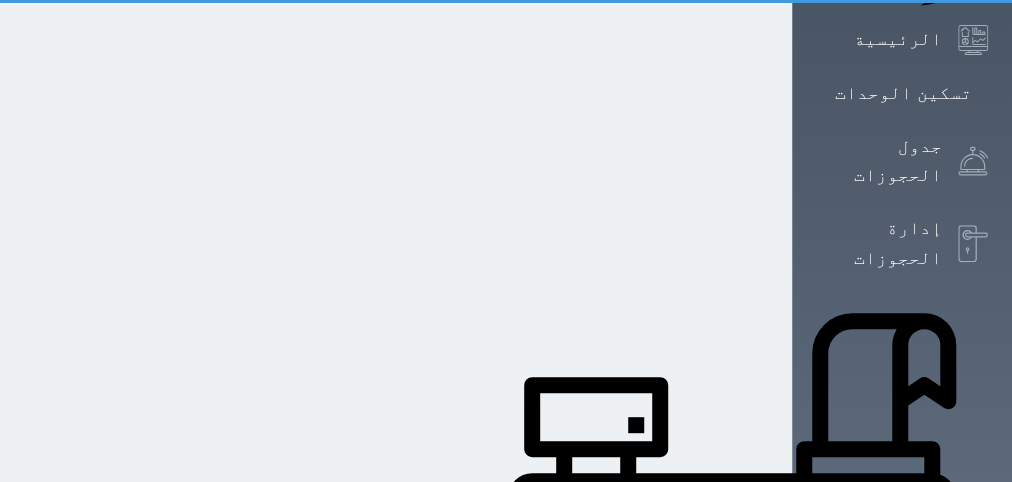 scroll, scrollTop: 0, scrollLeft: 0, axis: both 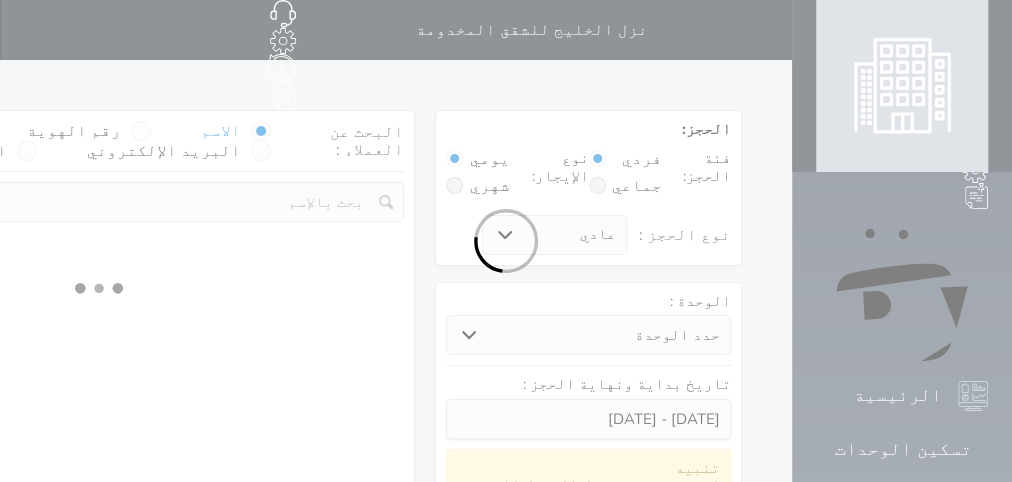 click at bounding box center (506, 241) 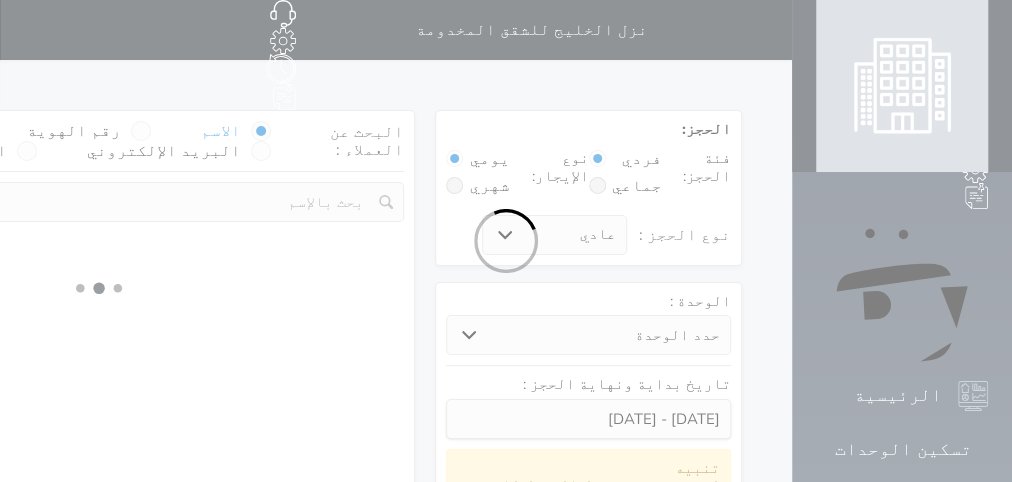 select 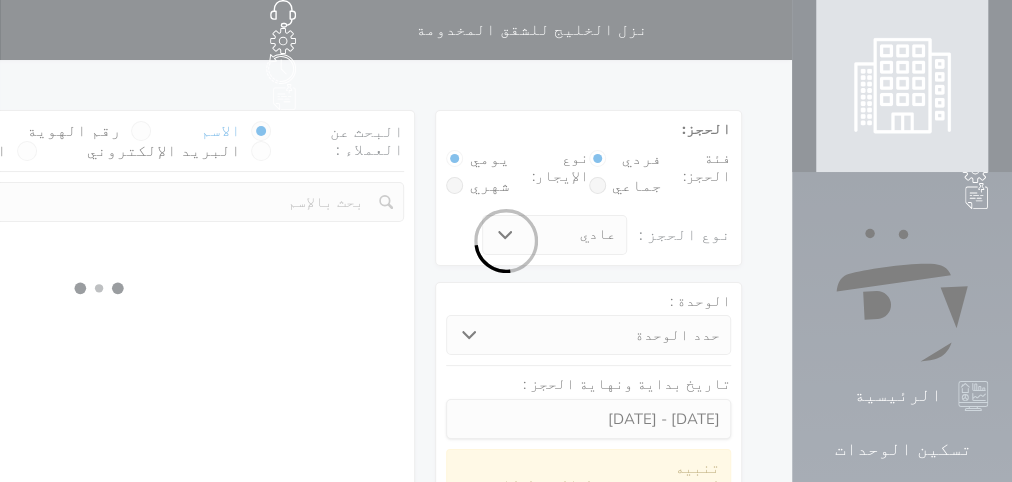 select on "1" 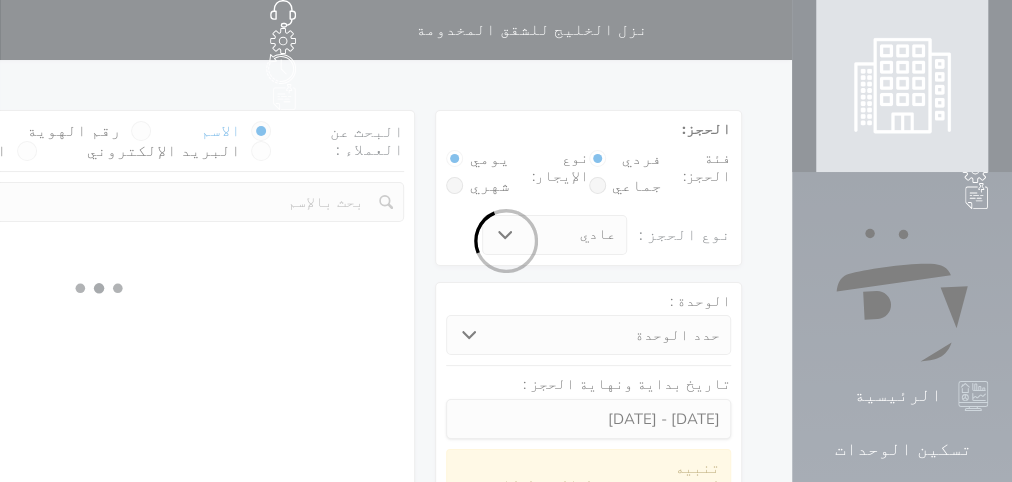 select on "113" 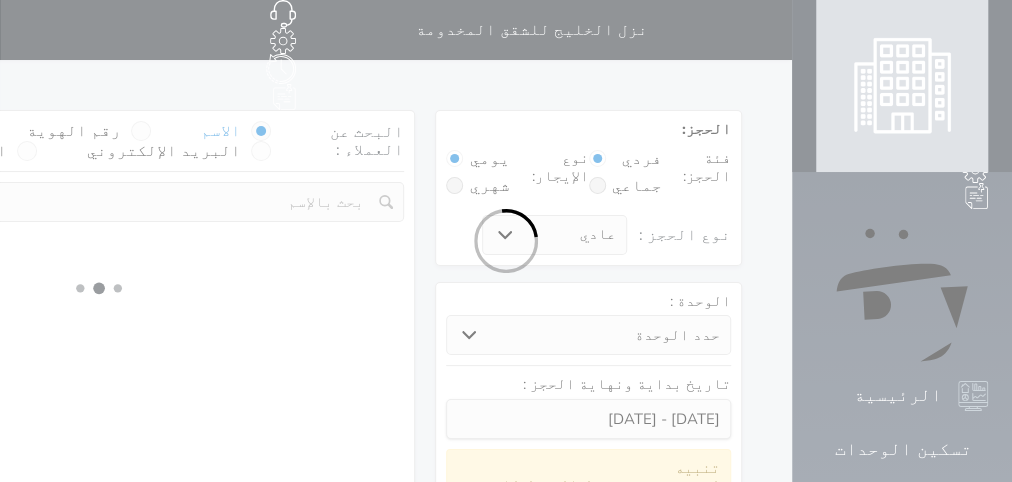 select on "1" 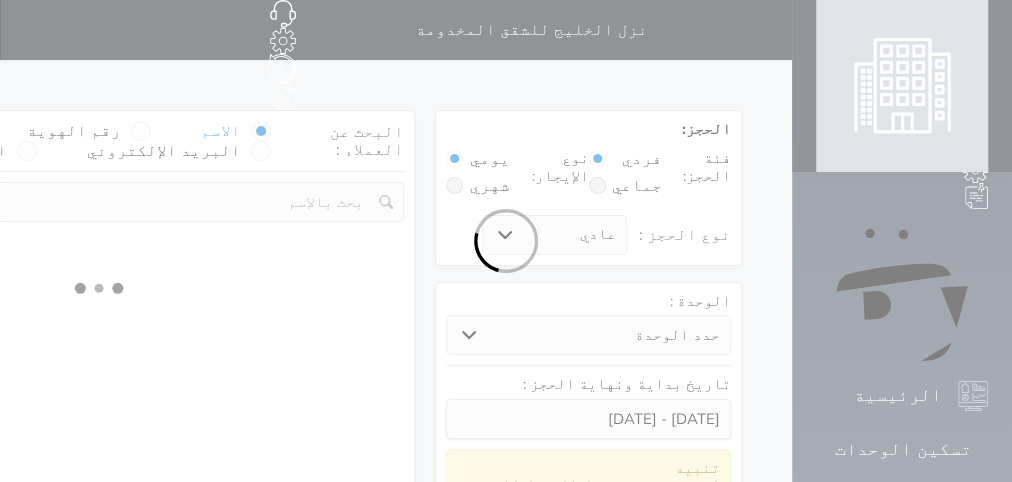 select 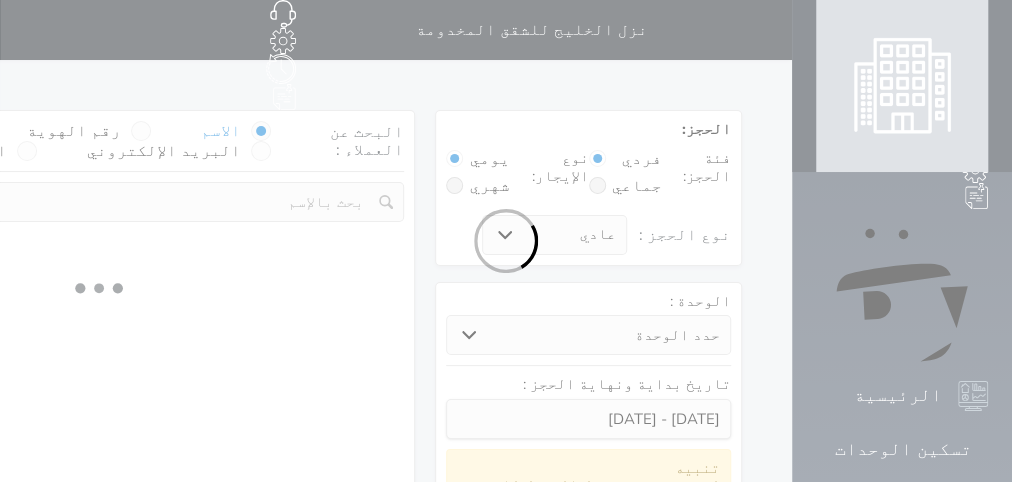 select on "7" 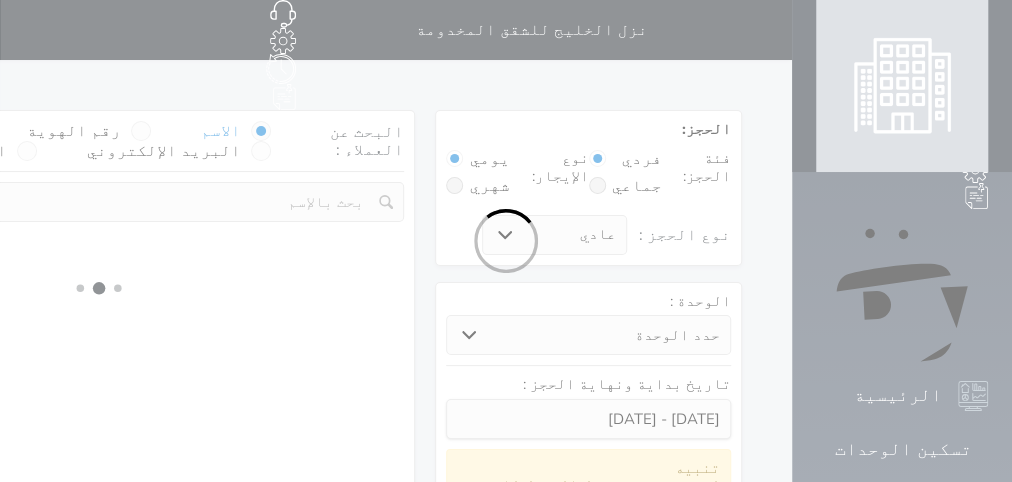 select 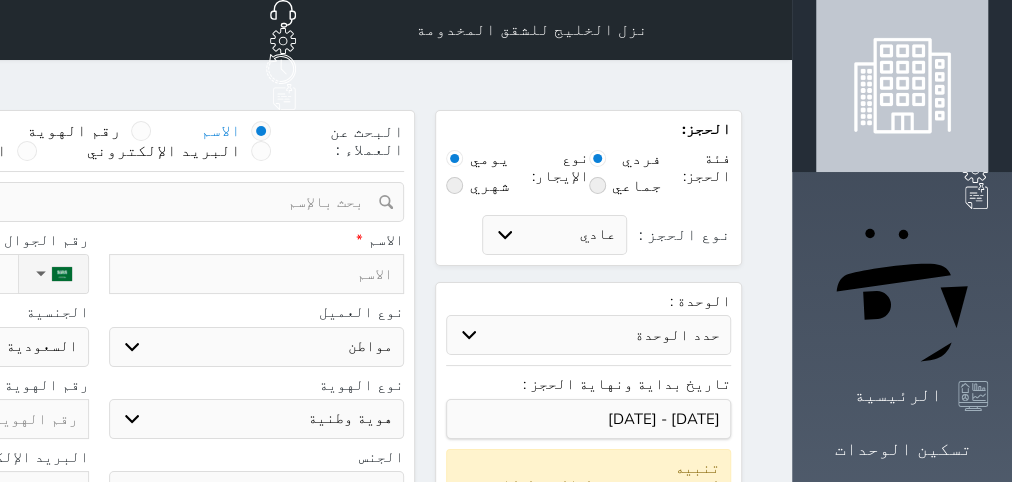 select 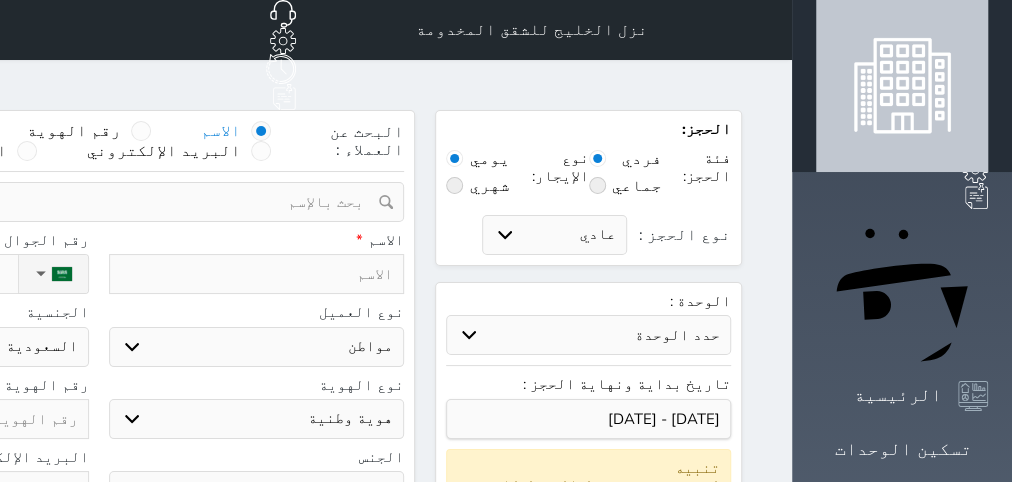 select 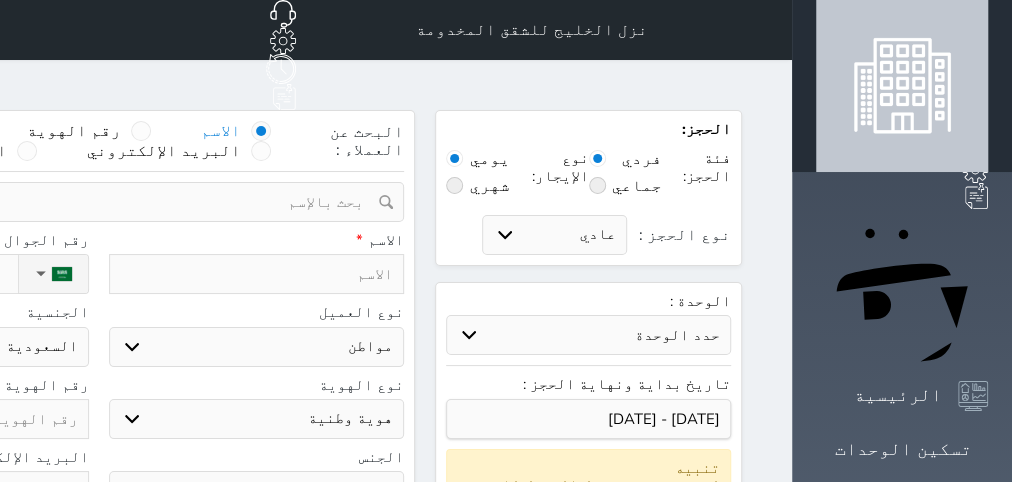 select 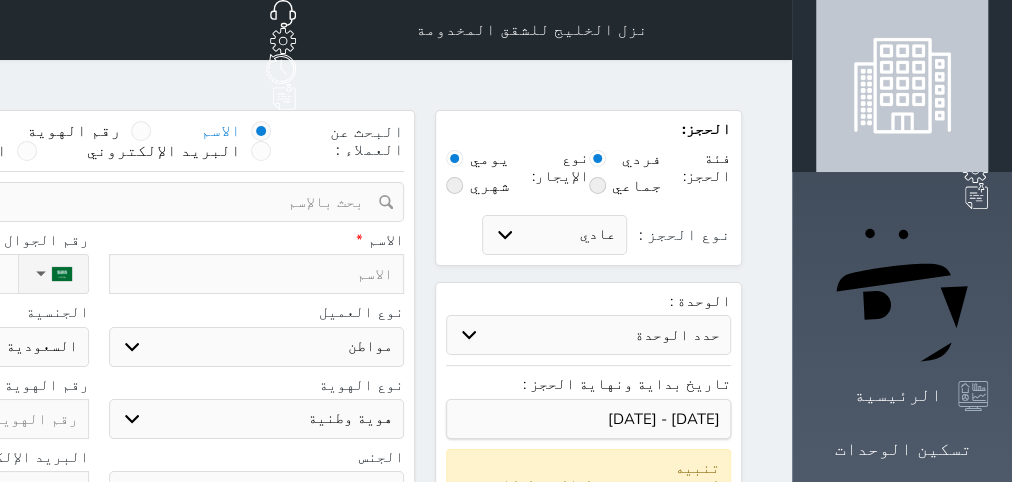 select 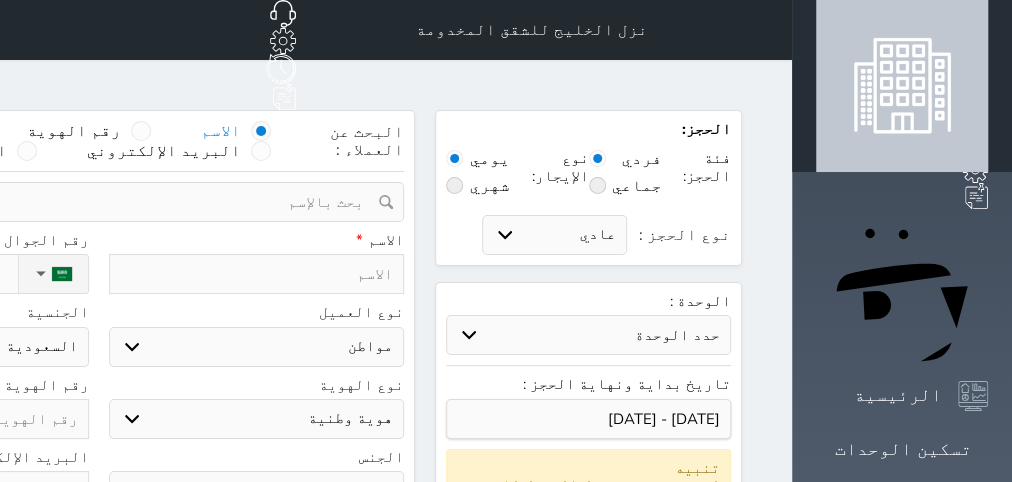 select 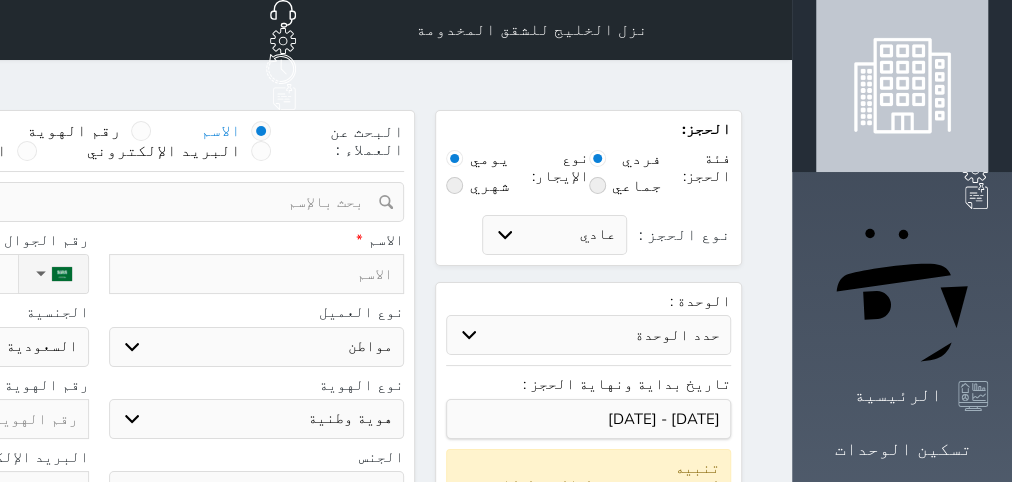 select 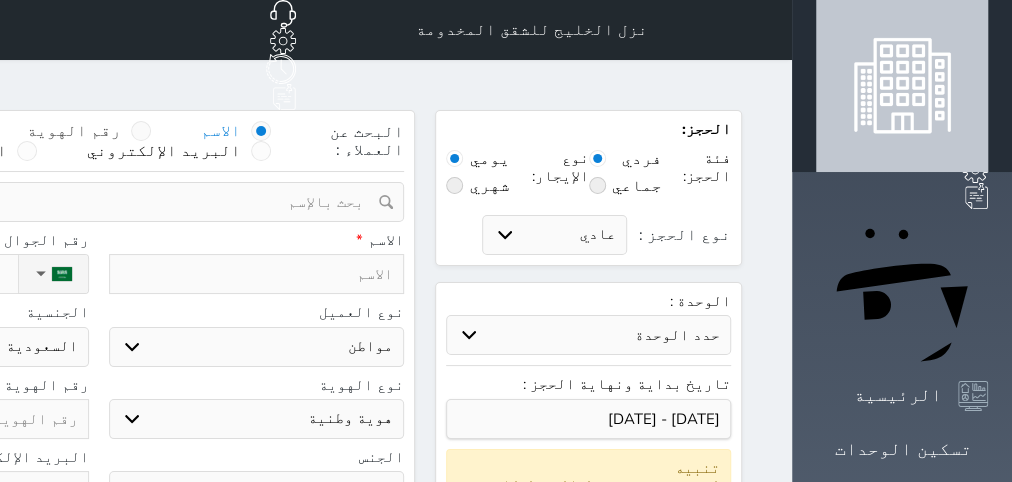 click on "رقم الهوية" at bounding box center (74, 131) 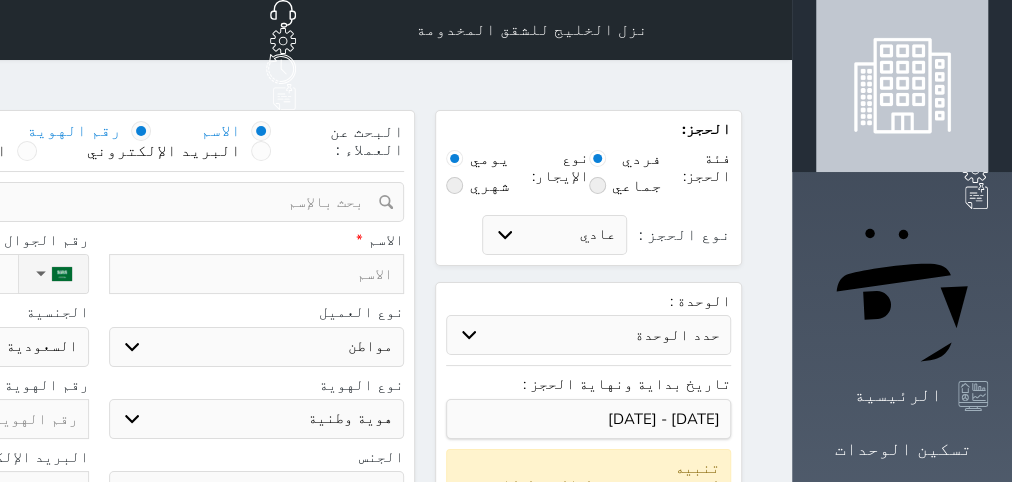 select 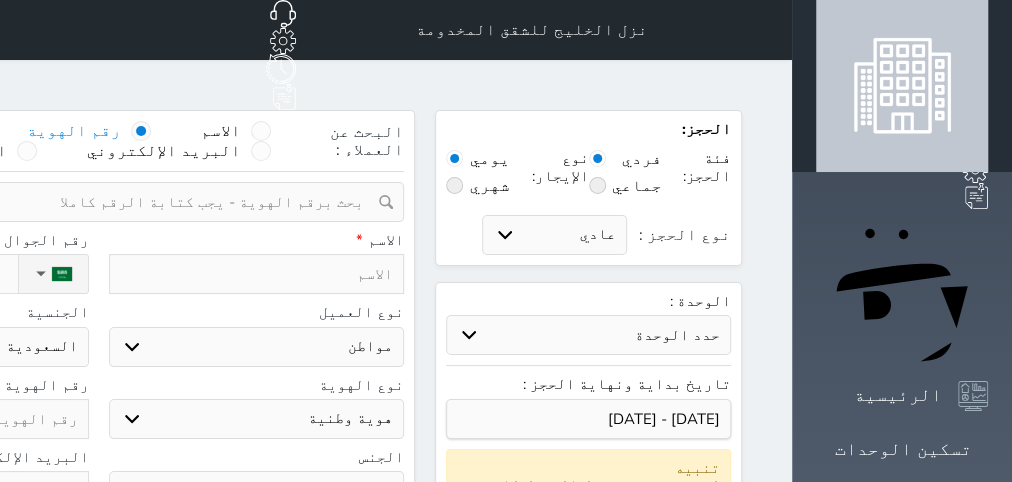 click at bounding box center [91, 202] 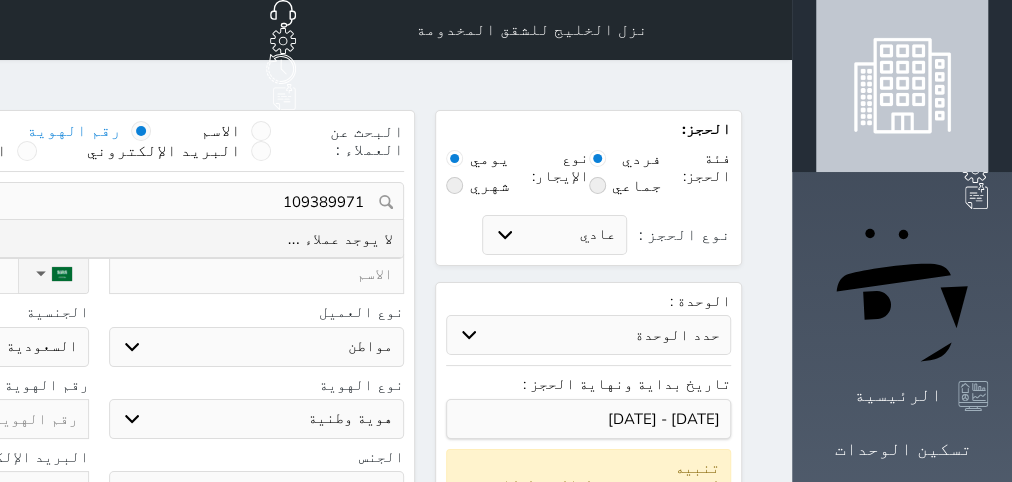 type on "1093899712" 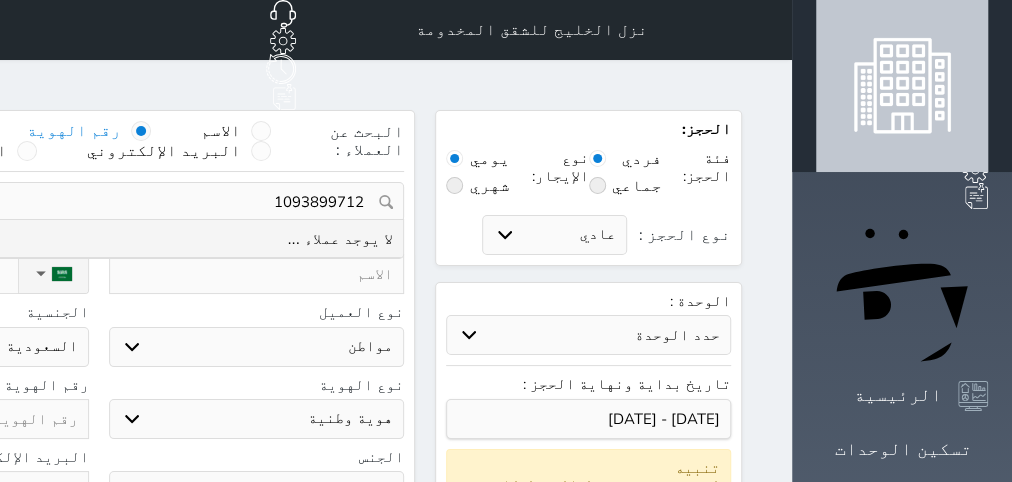 click on "1093899712" at bounding box center [98, 202] 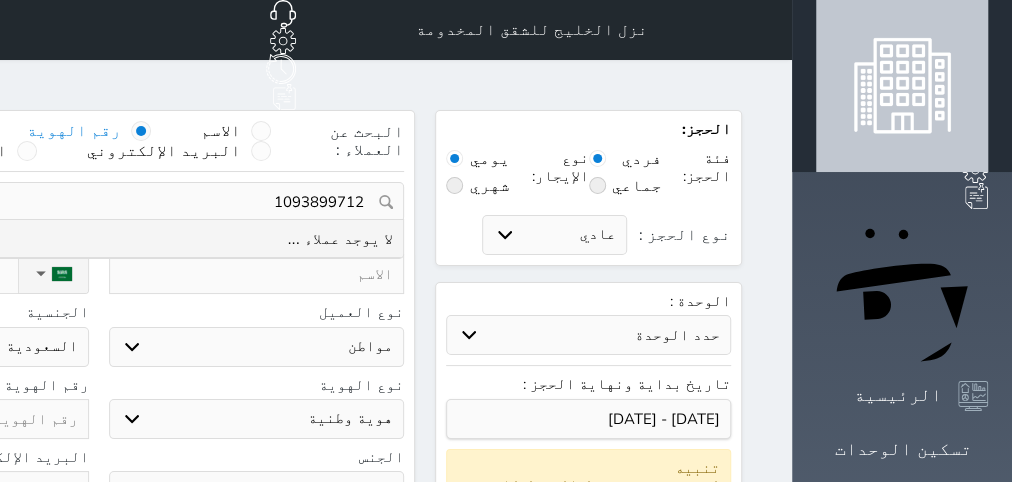 type 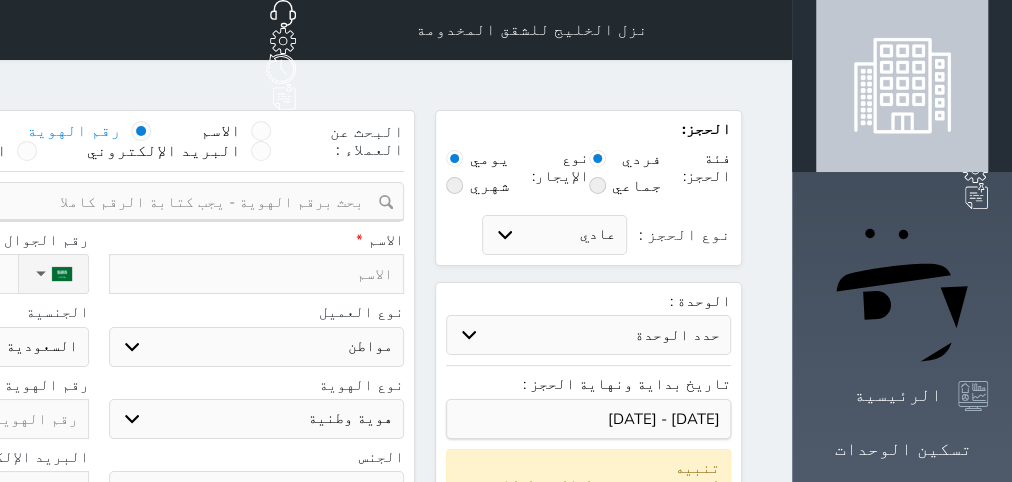 click at bounding box center [257, 274] 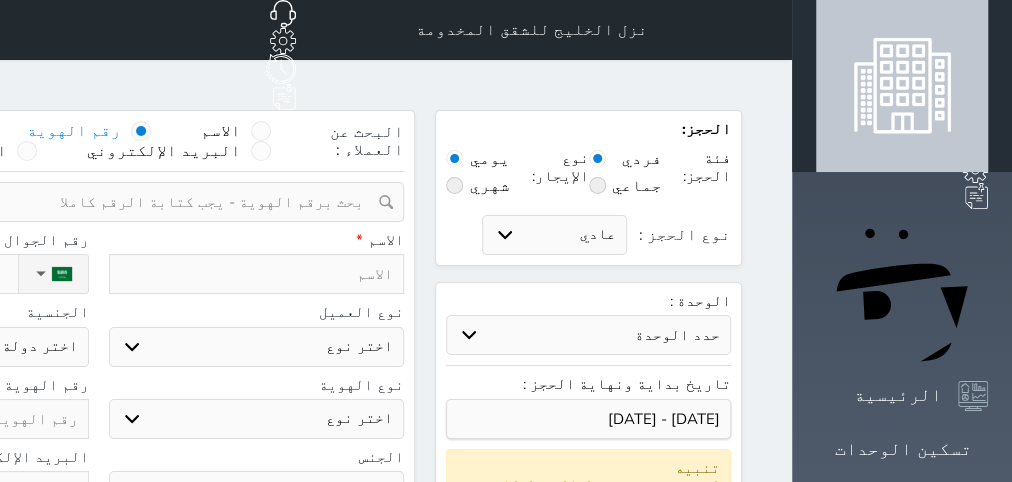 type on "ع" 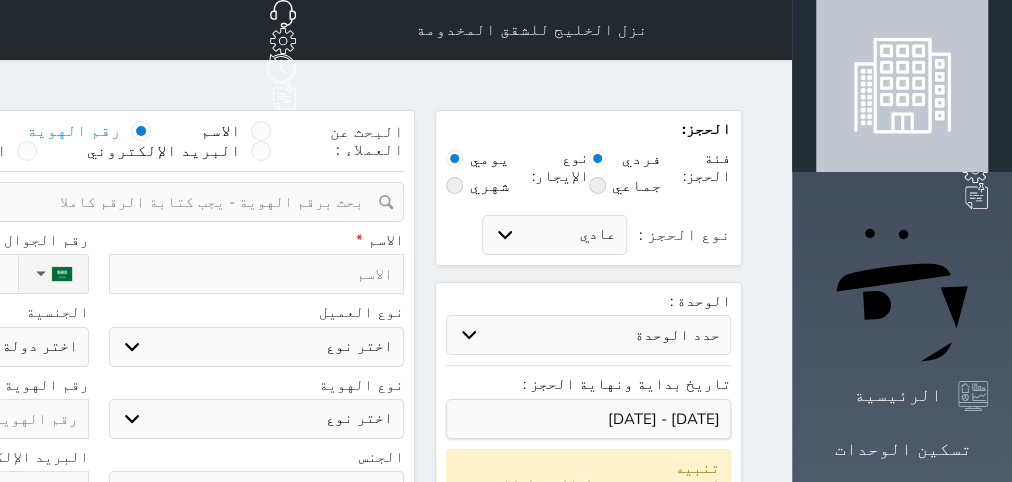 select 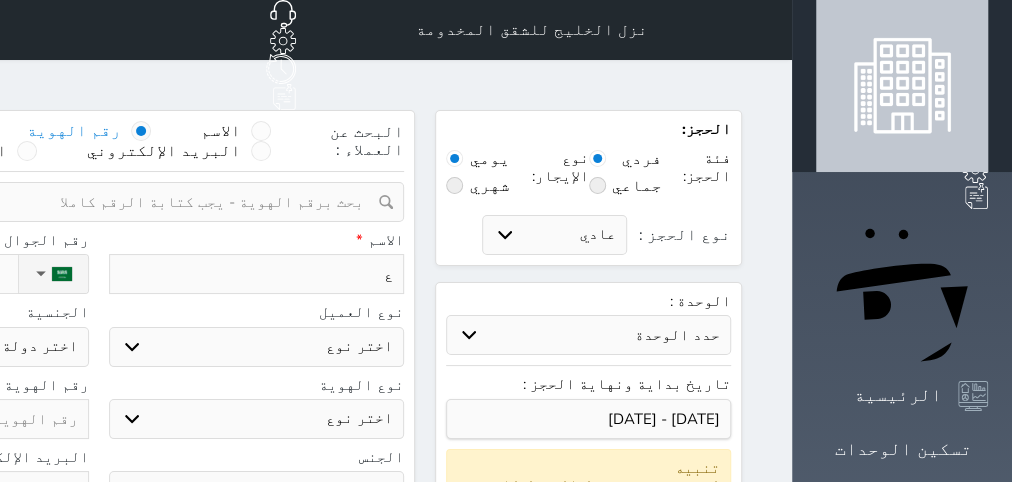 type on "[DEMOGRAPHIC_DATA]" 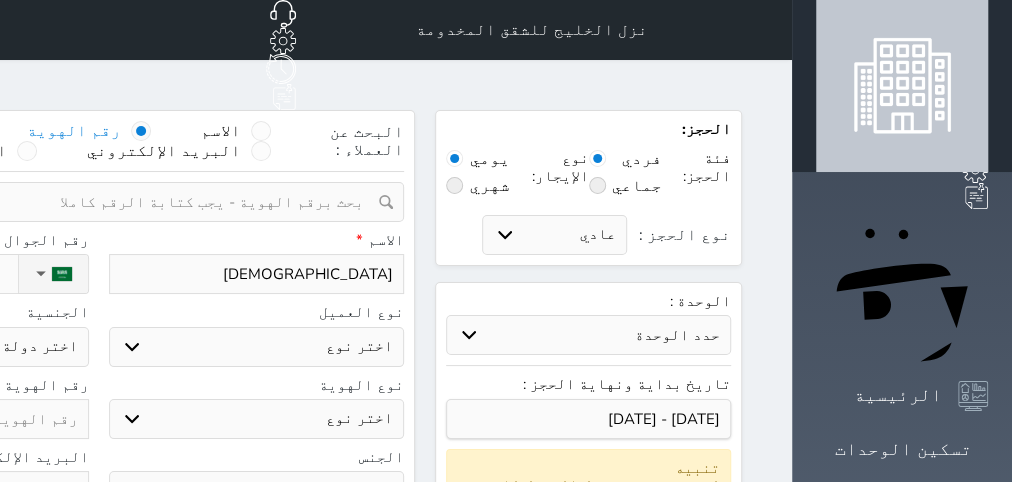 type on "عاص" 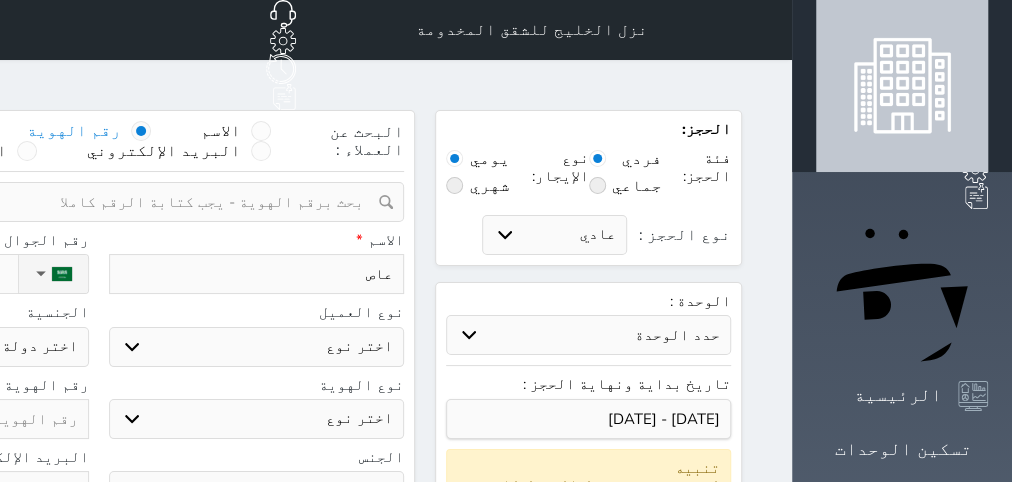 type on "عاصم" 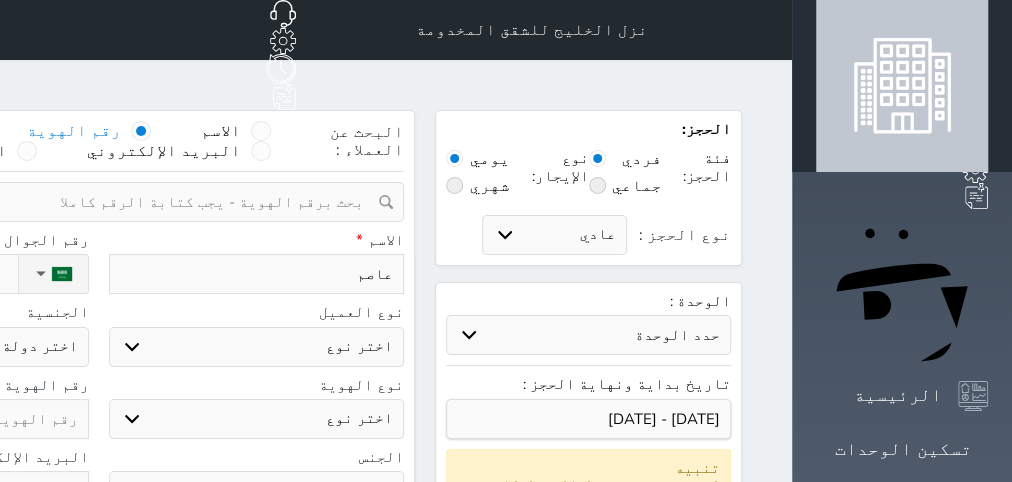 type on "عاصم" 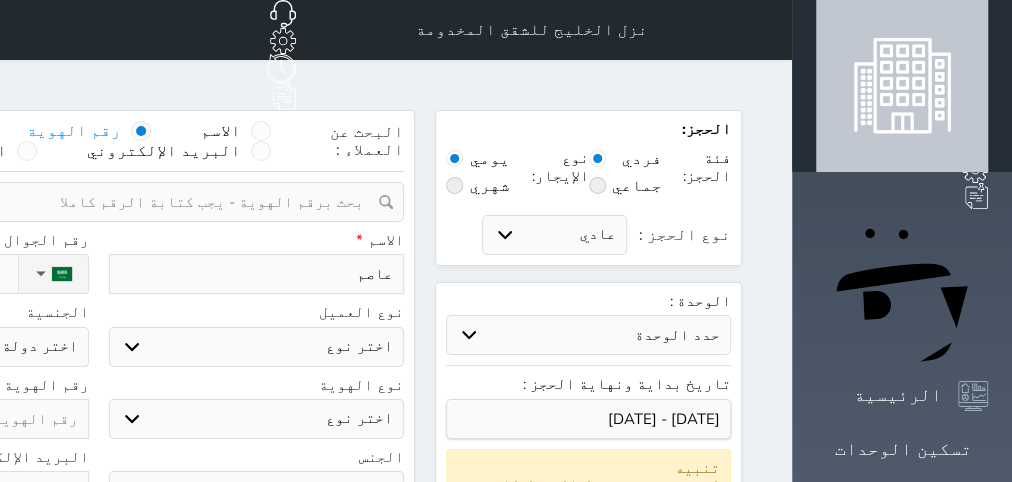 type on "عاصم ا" 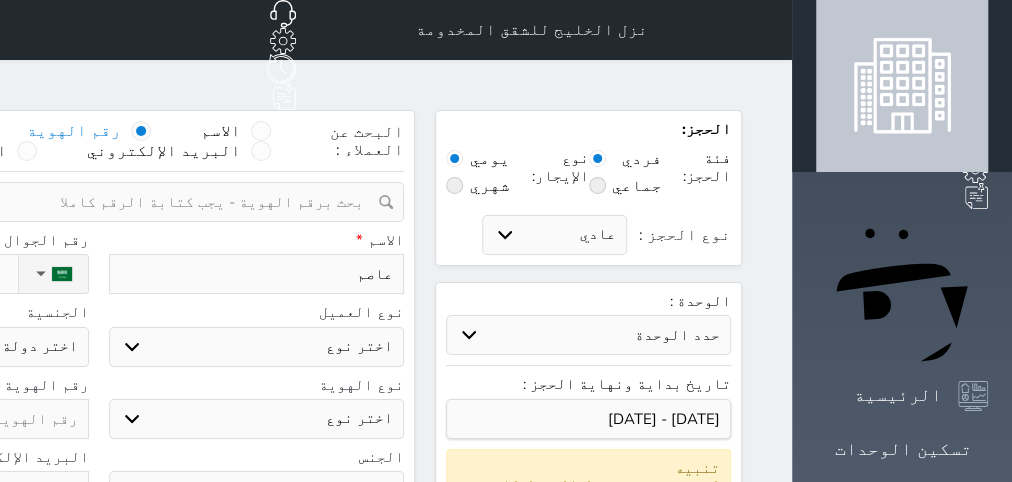 select 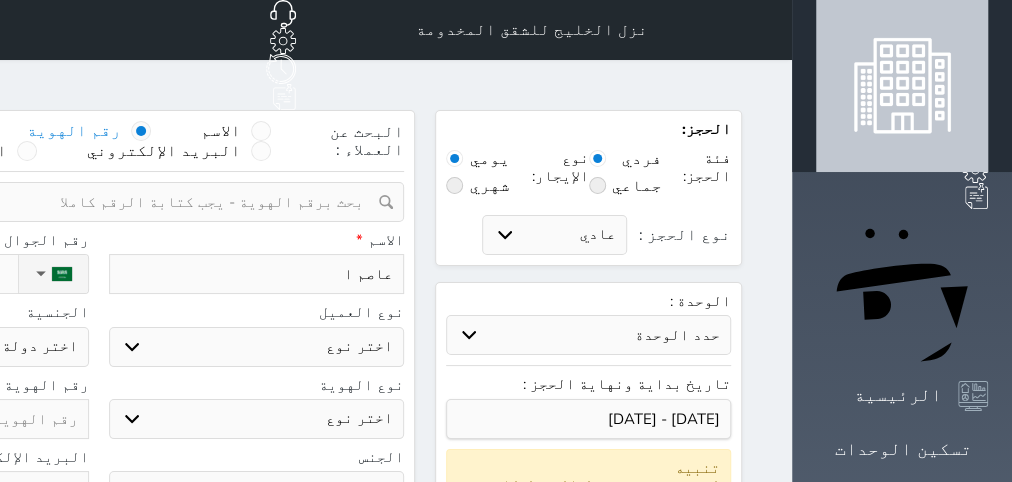 select 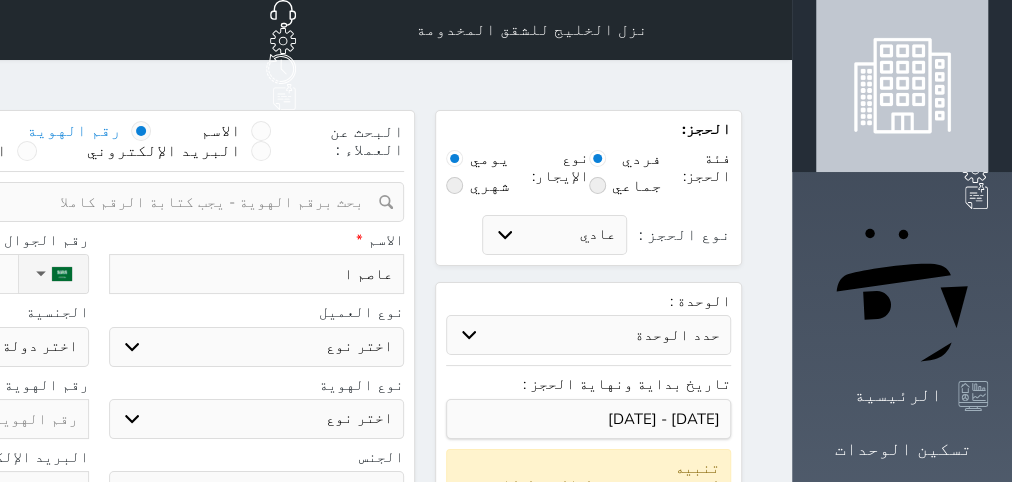 type on "[PERSON_NAME]" 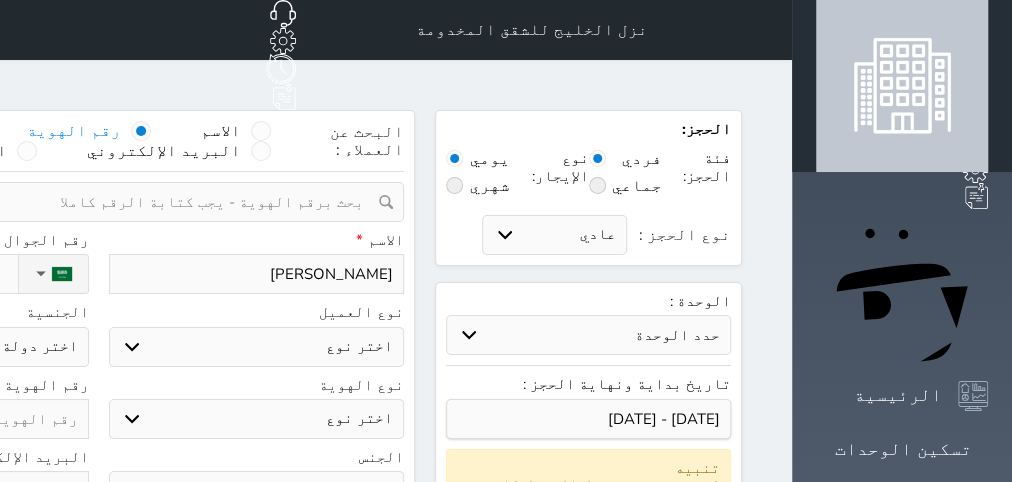type on "عاصم الم" 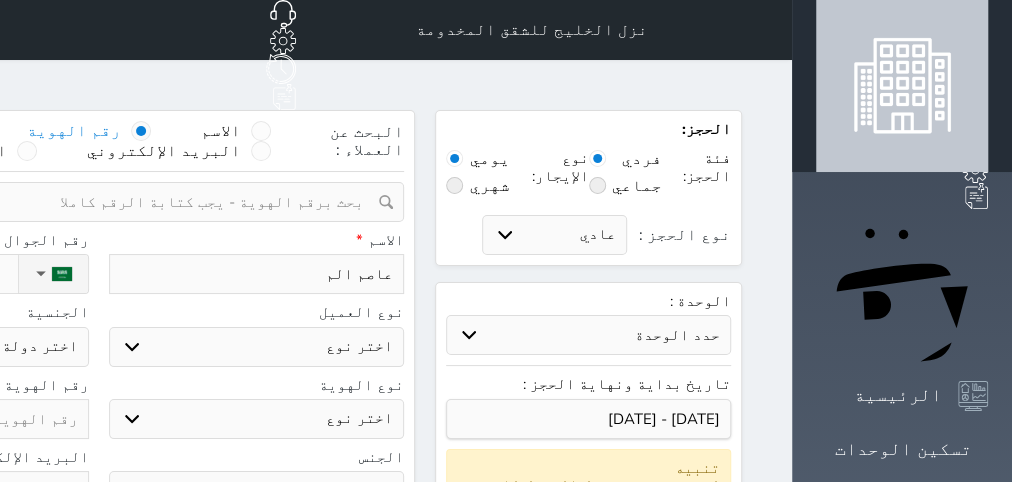 type on "[PERSON_NAME]" 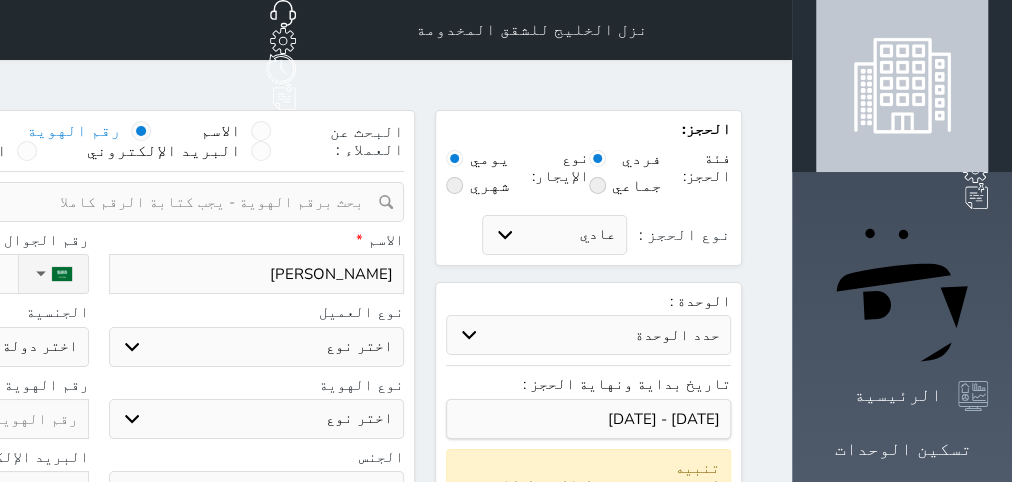 type on "[PERSON_NAME]" 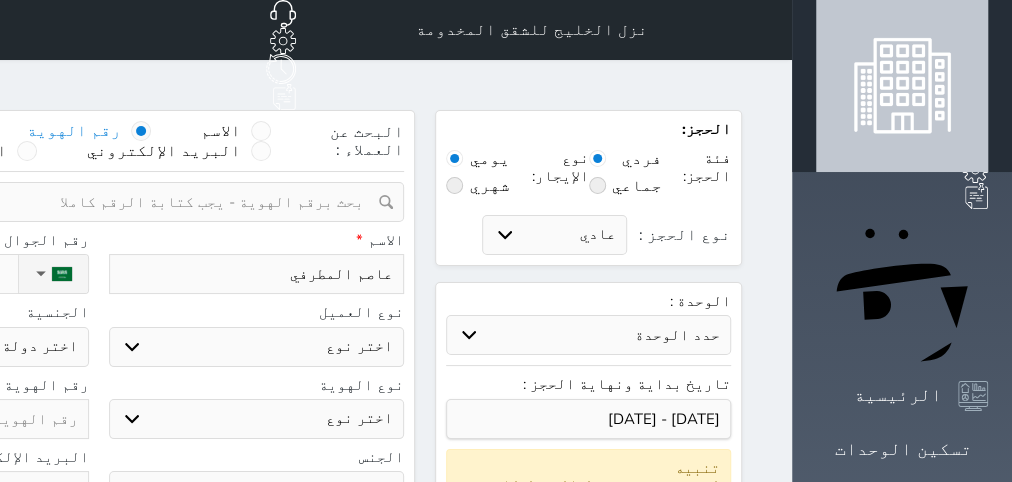 type on "عاصم المطرفي" 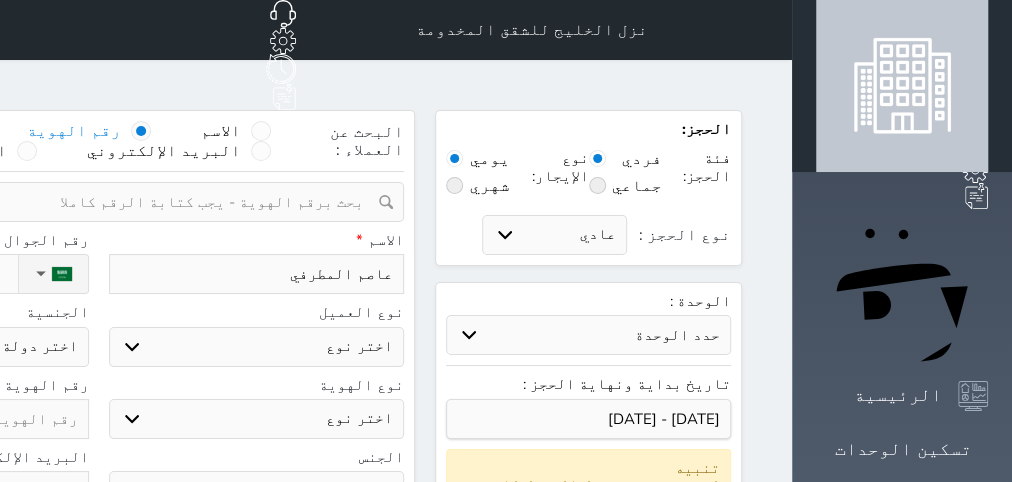 type on "عاصم المطرفي" 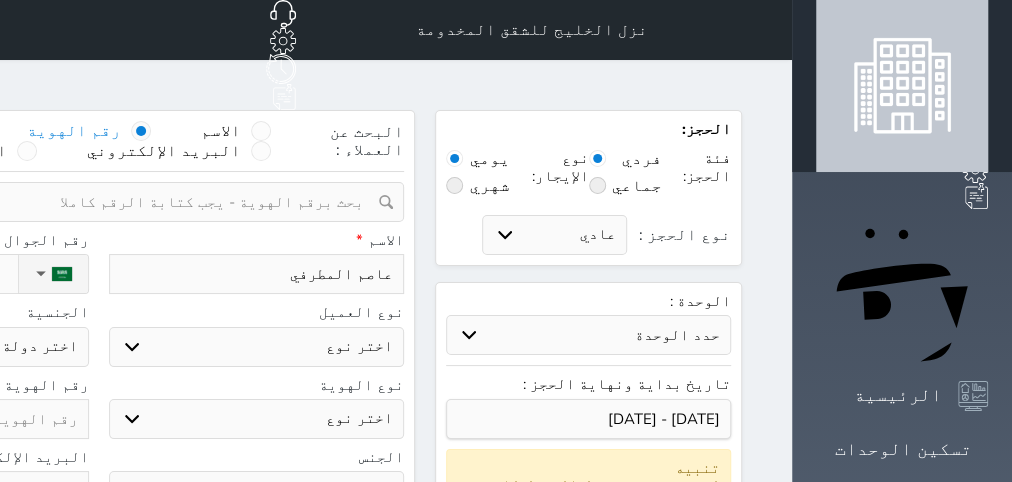 click on "اختر نوع   مواطن مواطن خليجي زائر مقيم" at bounding box center (257, 347) 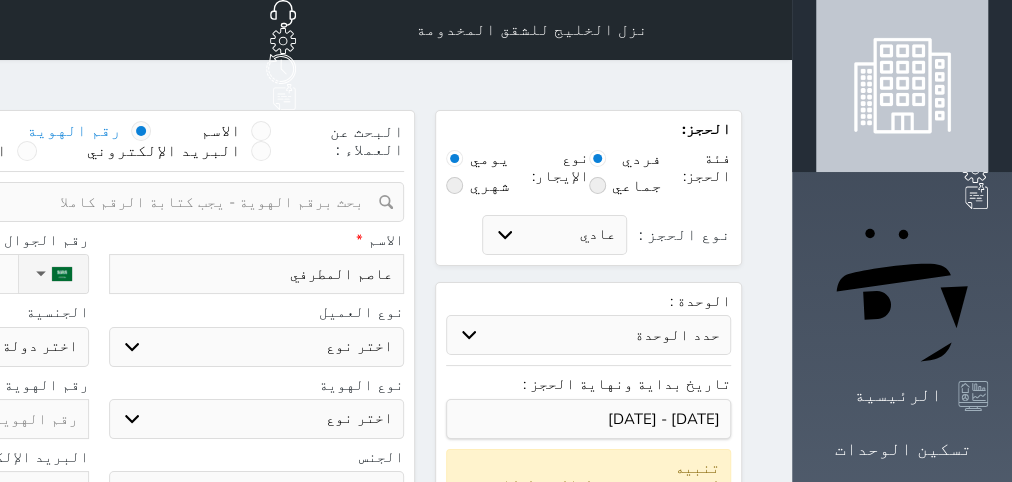 select on "1" 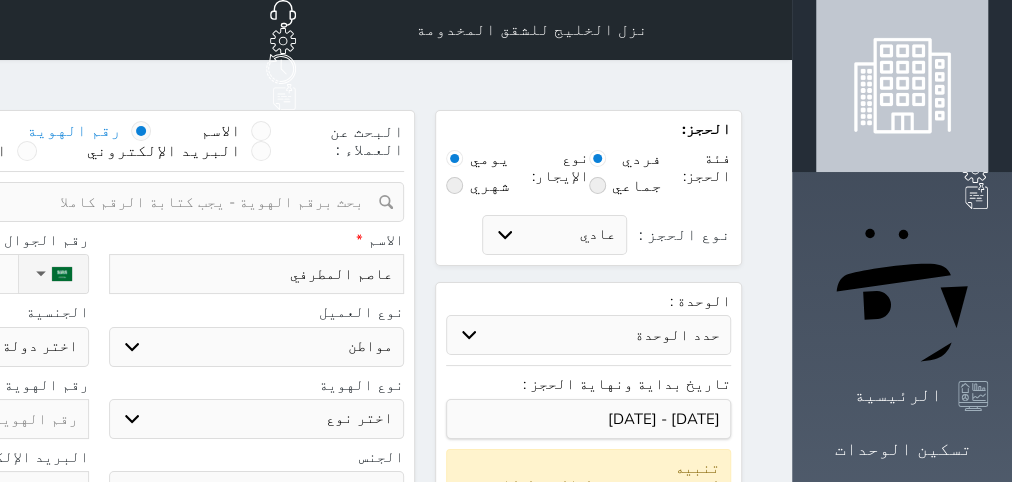 click on "مواطن" at bounding box center [0, 0] 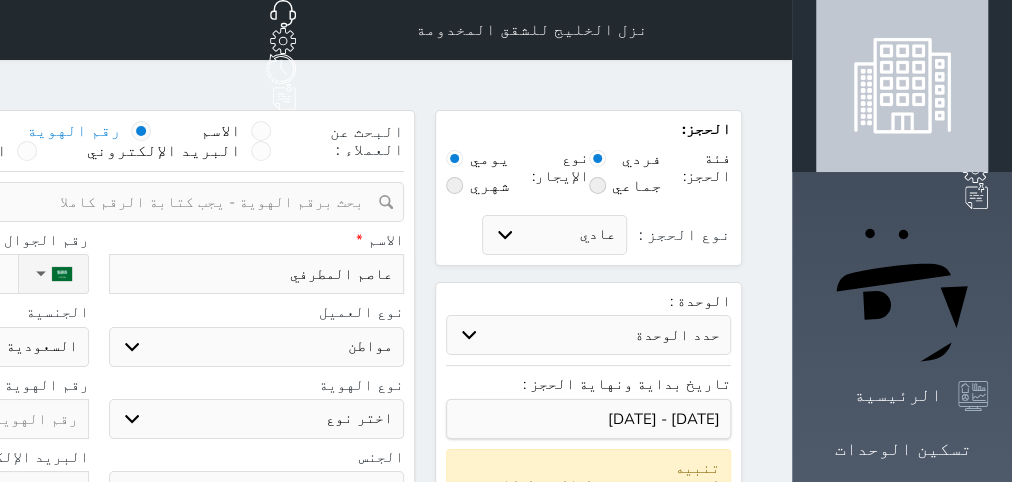 click on "اختر نوع   هوية وطنية هوية عائلية جواز السفر" at bounding box center (257, 419) 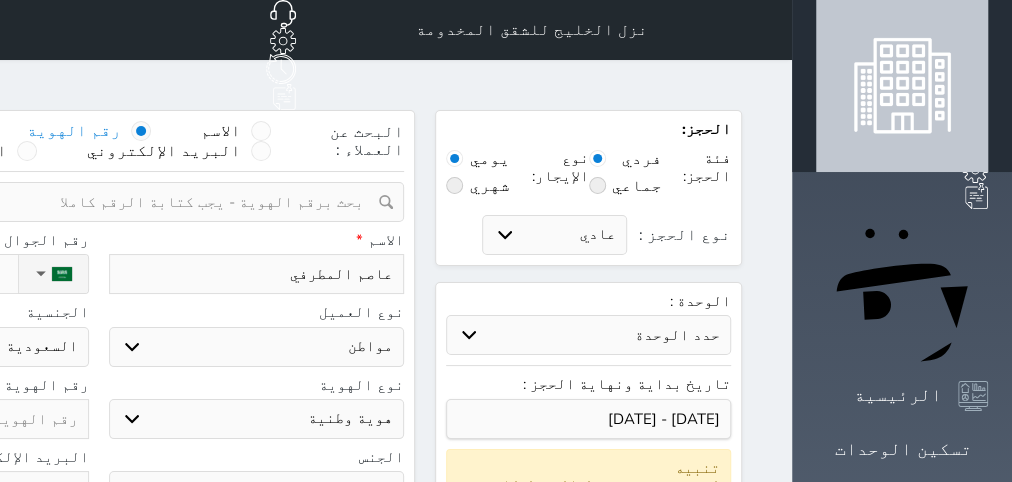 click on "هوية وطنية" at bounding box center (0, 0) 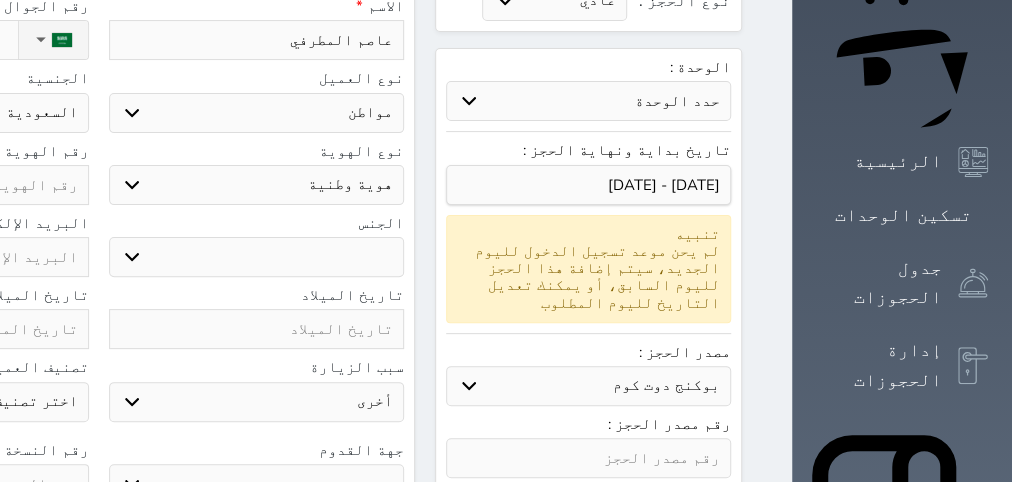 scroll, scrollTop: 252, scrollLeft: 0, axis: vertical 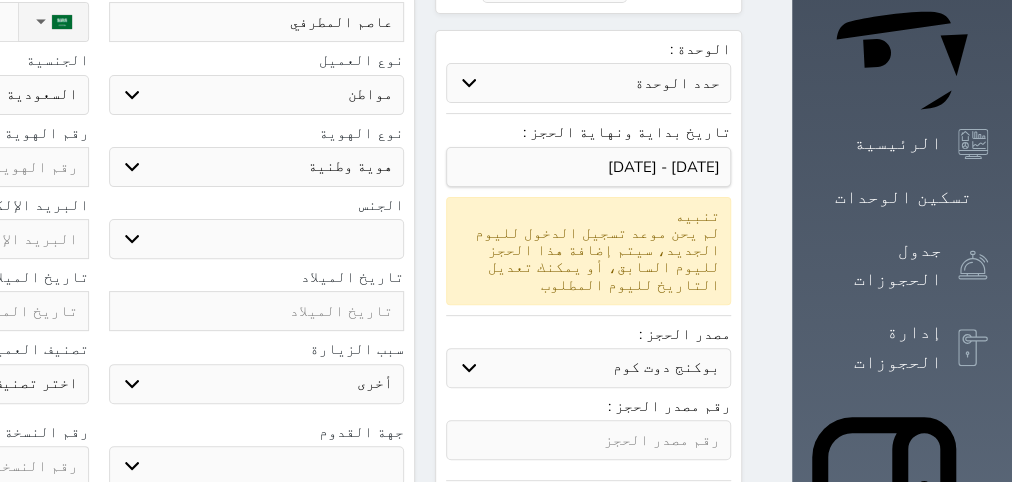 click on "ذكر   انثى" at bounding box center (257, 239) 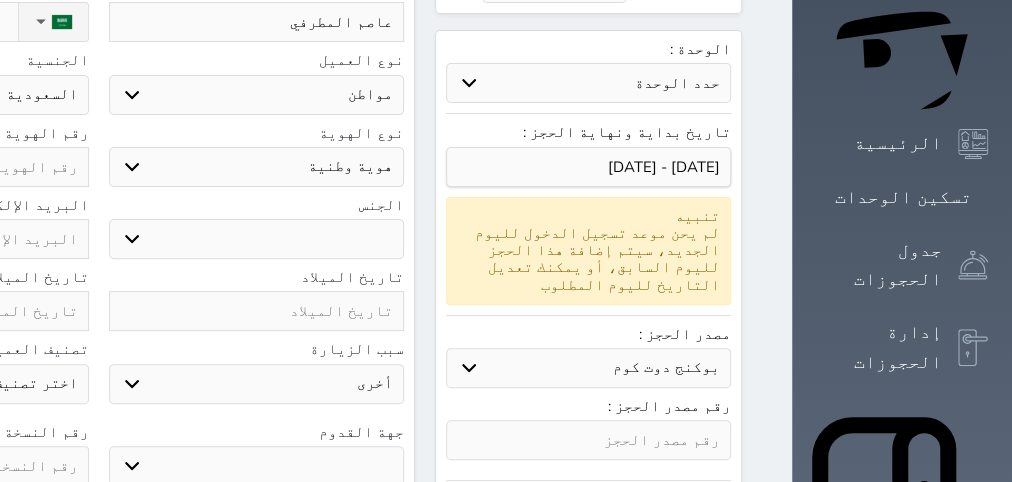 select 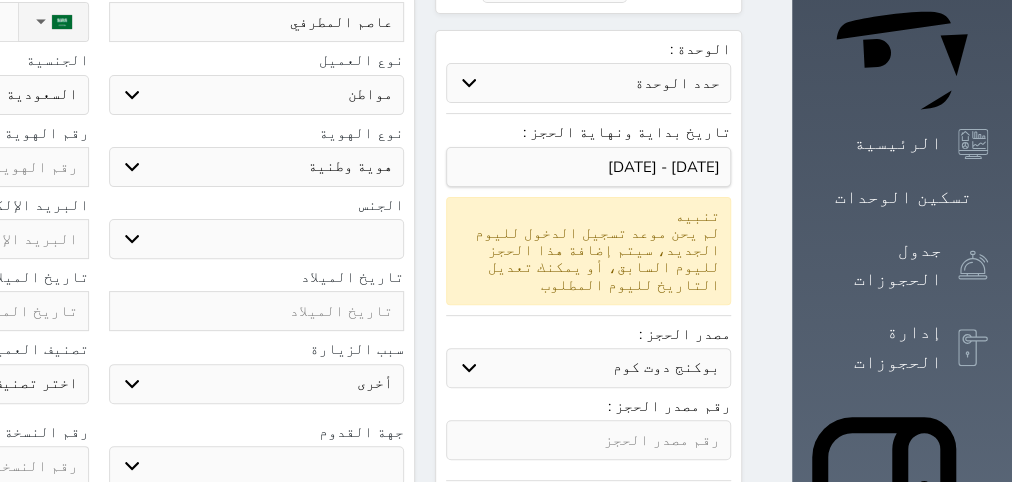 click on "بوكنج دوت كوم استقبال الموقع الإلكتروني بوكينج المسافر اكسبيديا مواقع التواصل الإجتماعي اويو اخرى" at bounding box center [588, 368] 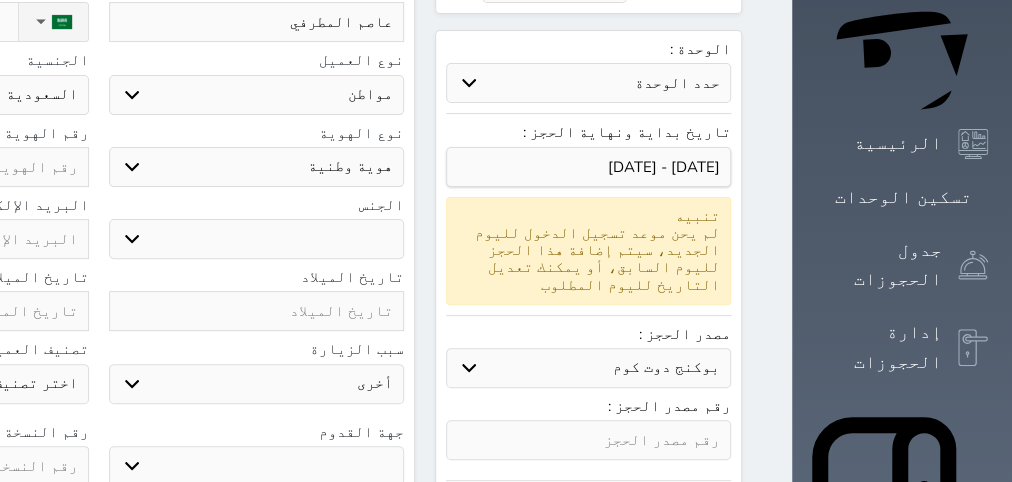 select on "3597" 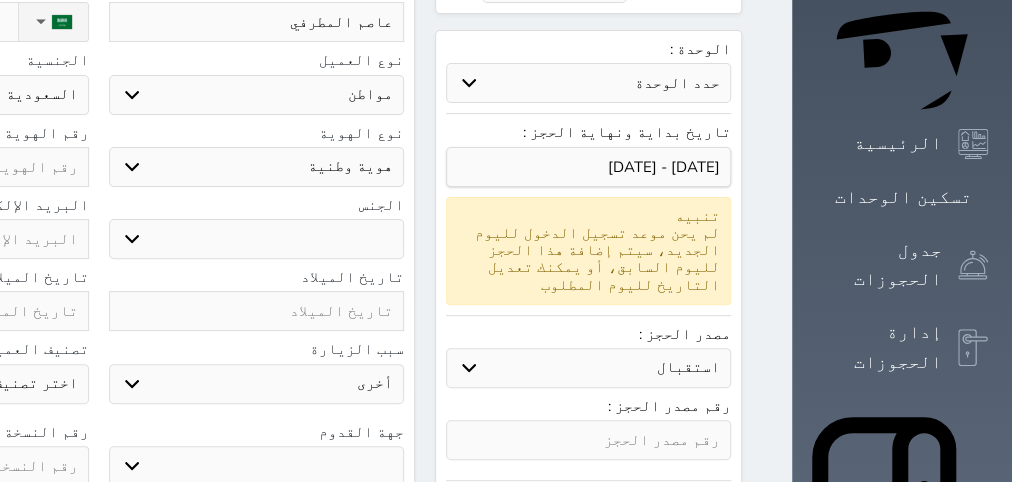 click on "استقبال" at bounding box center [0, 0] 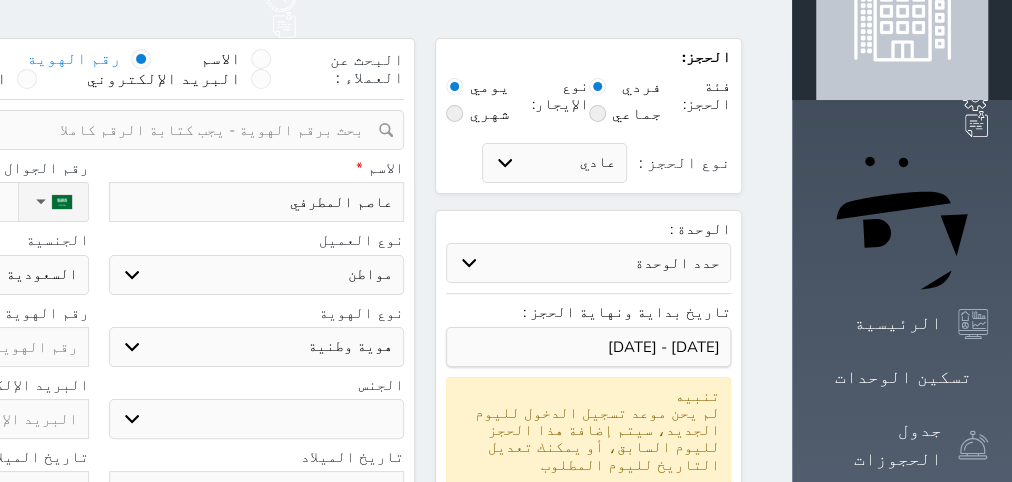 scroll, scrollTop: 0, scrollLeft: 0, axis: both 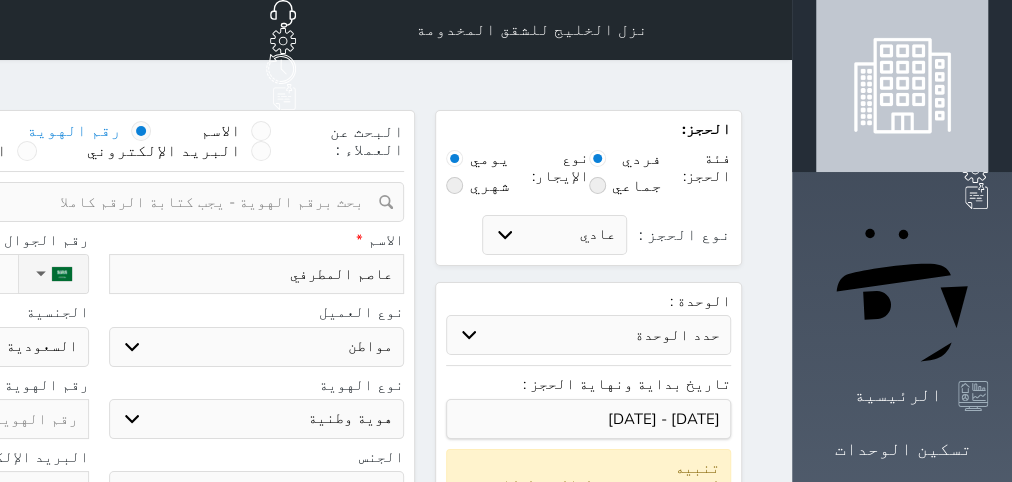click on "نوع الحجز :" at bounding box center (-95, 274) 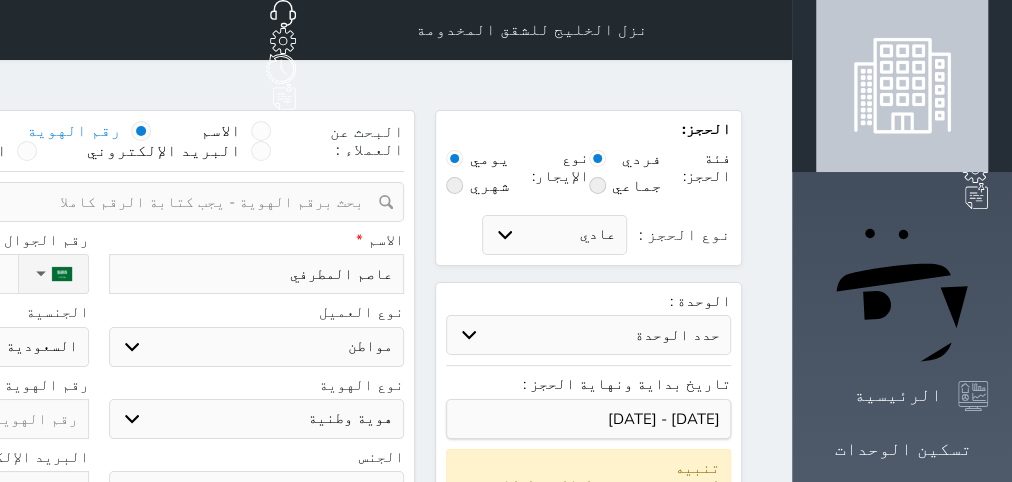 paste on "1093899712" 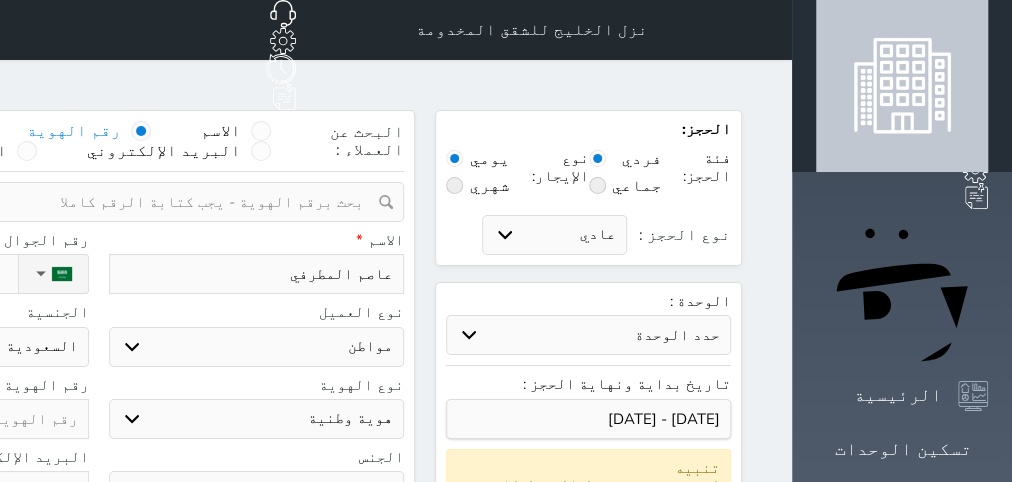 type on "1093899712" 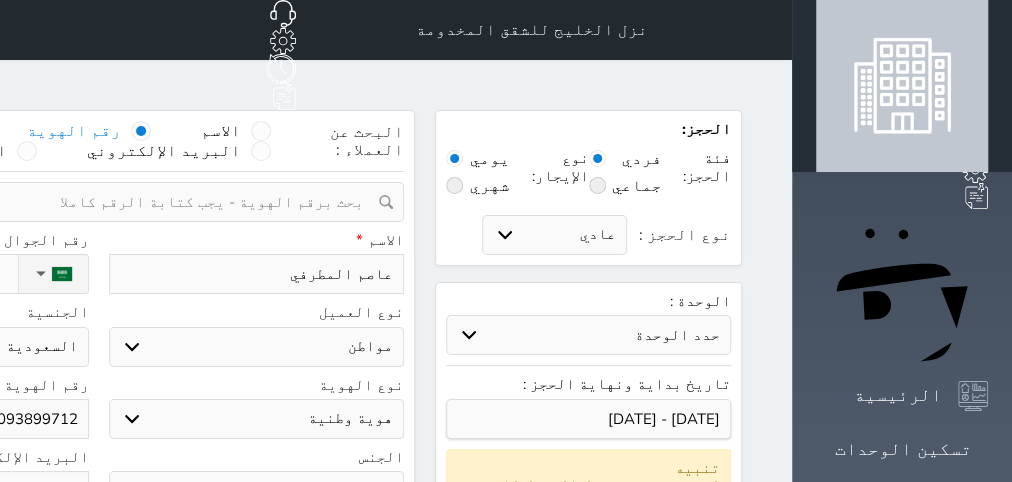 type on "1093899712" 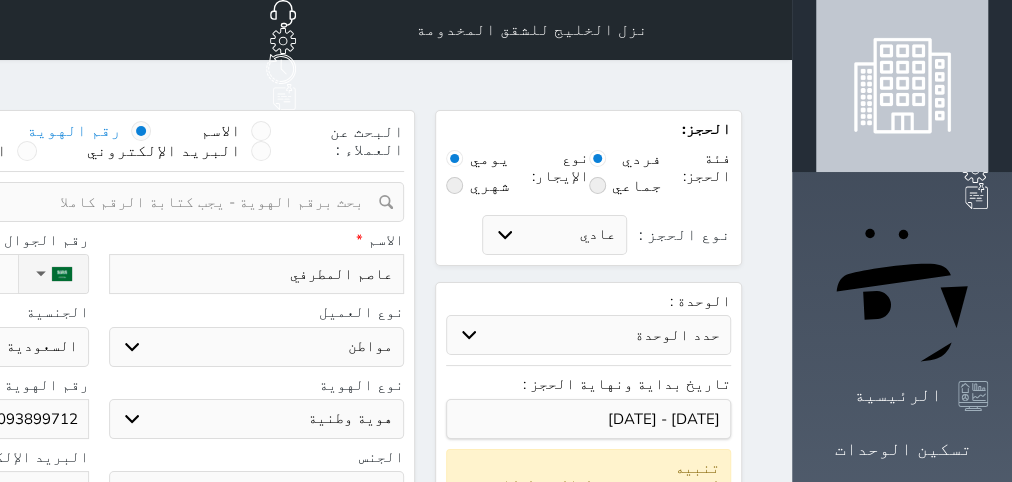 type on "0" 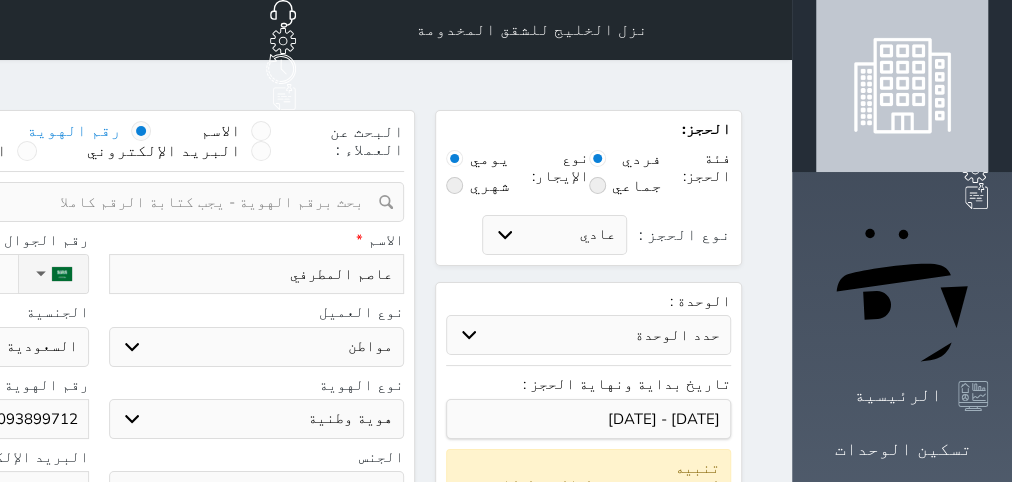select 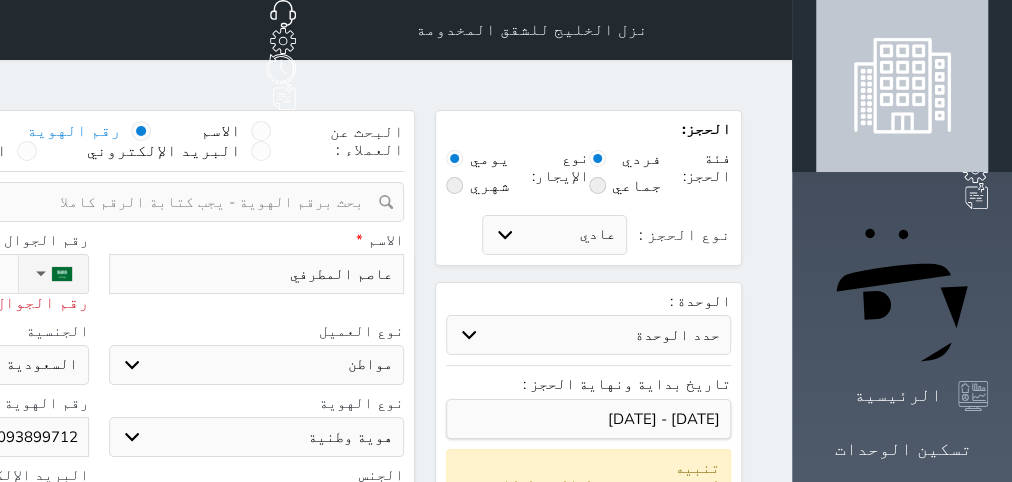 type on "05" 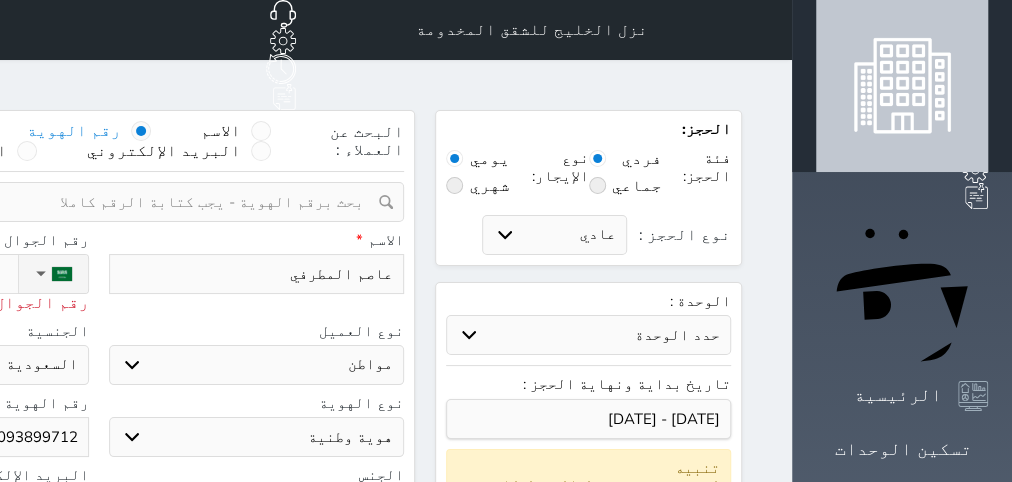 type on "056" 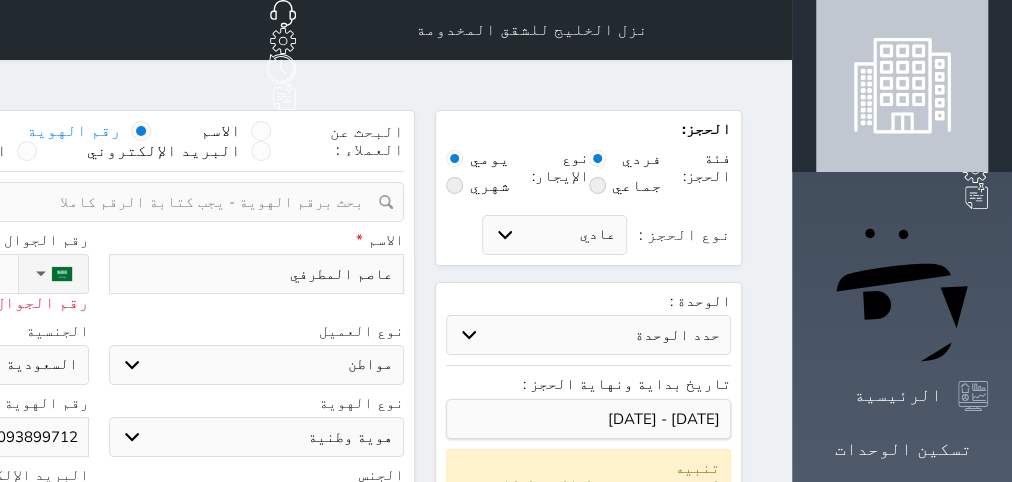 select 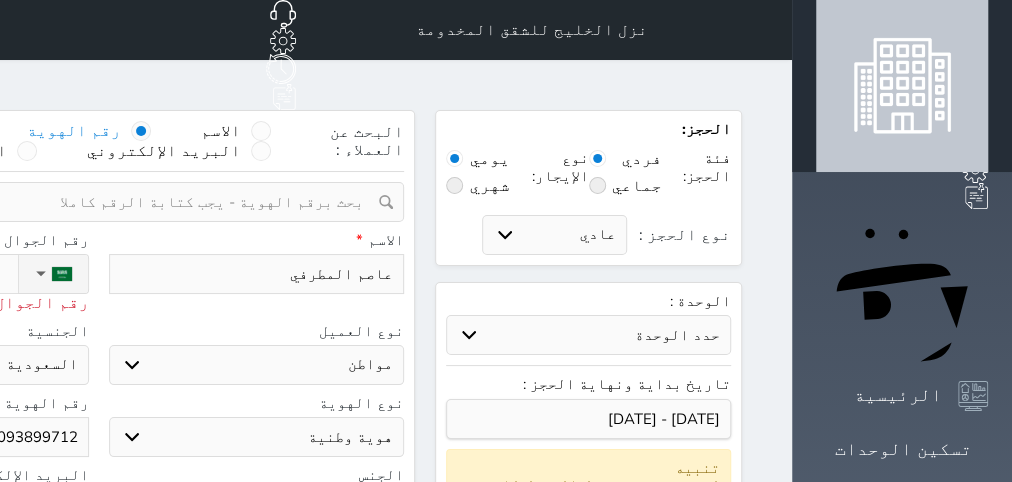 type on "056161603" 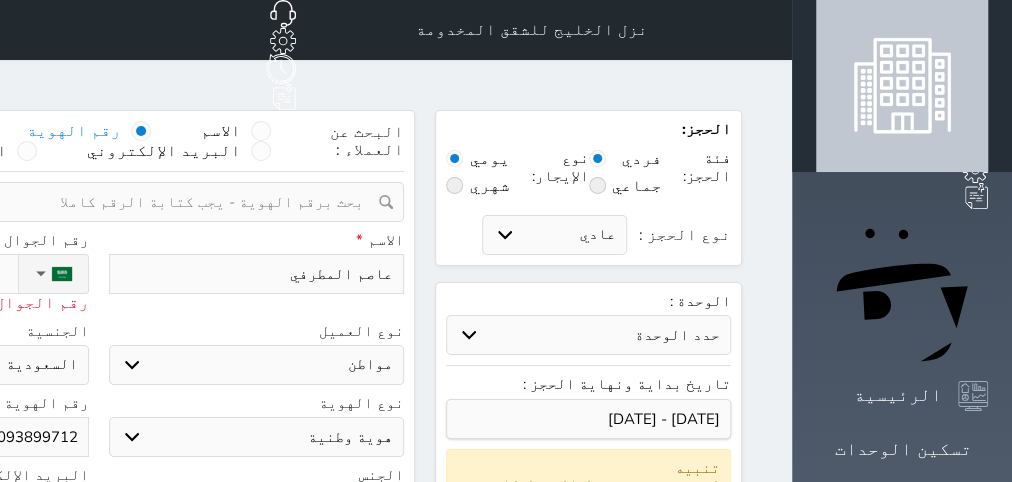select 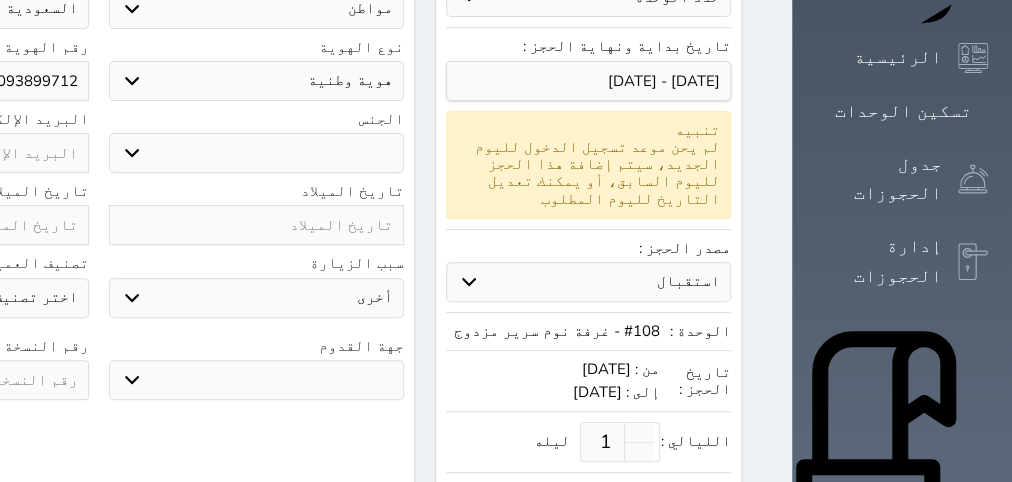 scroll, scrollTop: 378, scrollLeft: 0, axis: vertical 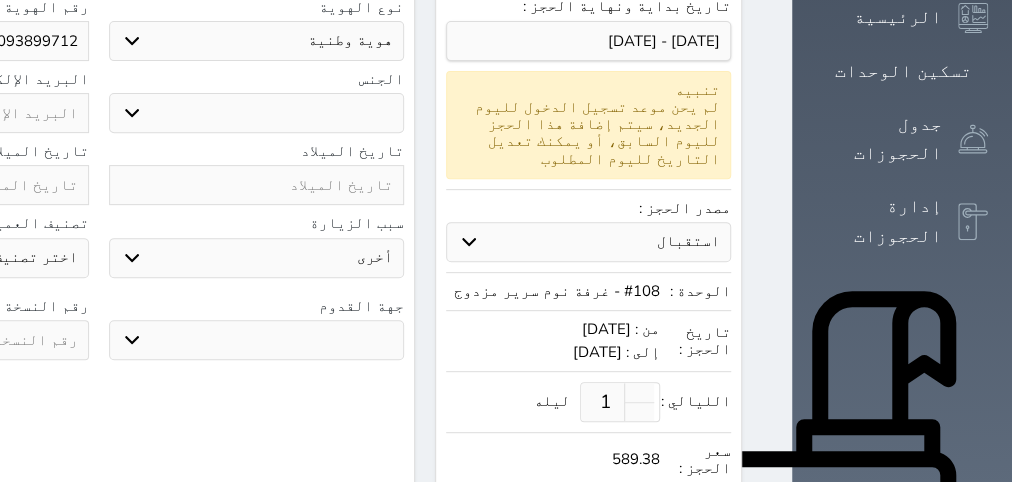 type on "[PHONE_NUMBER]" 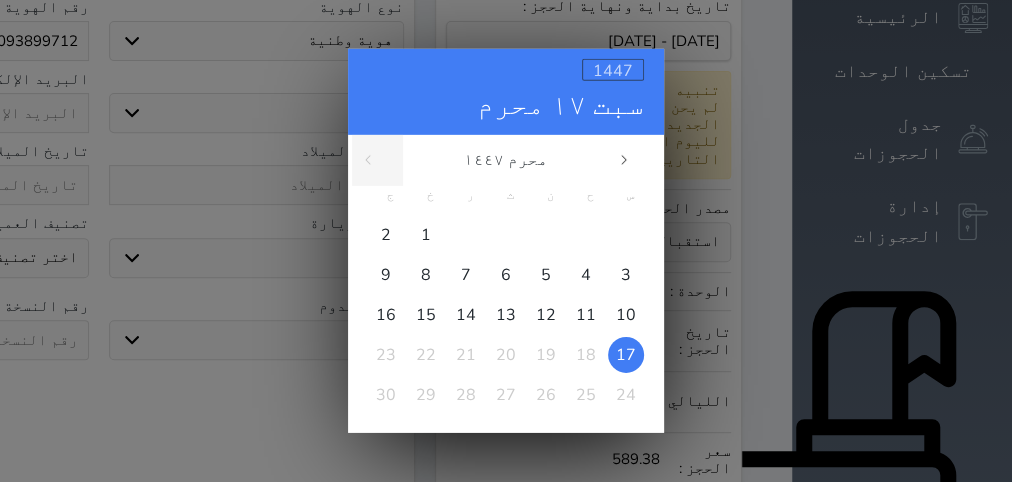 click on "1447" at bounding box center (613, 71) 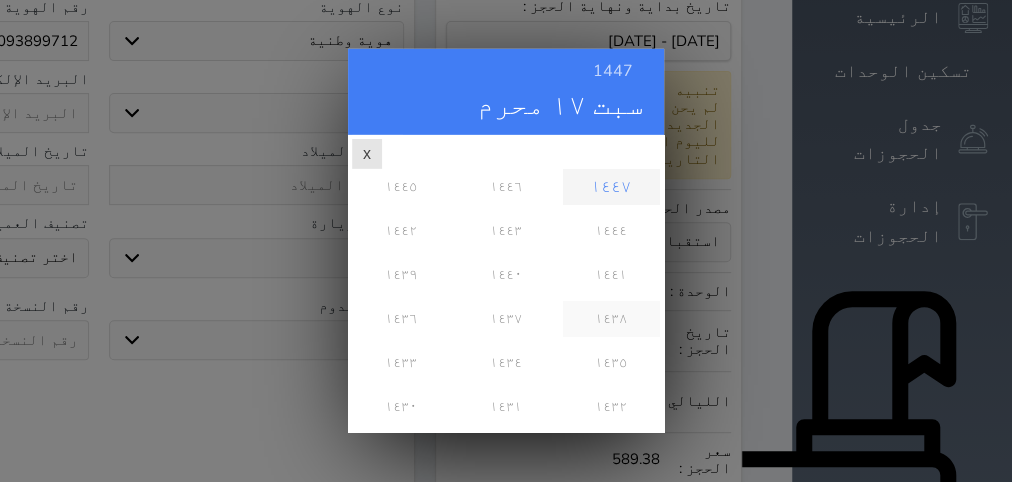 scroll, scrollTop: 486, scrollLeft: 0, axis: vertical 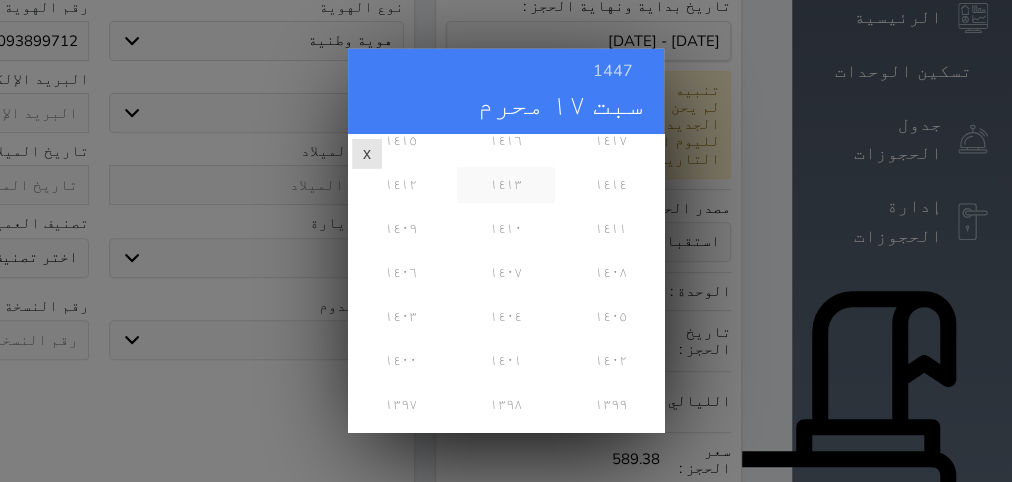 click on "١٤١٣" at bounding box center [505, 185] 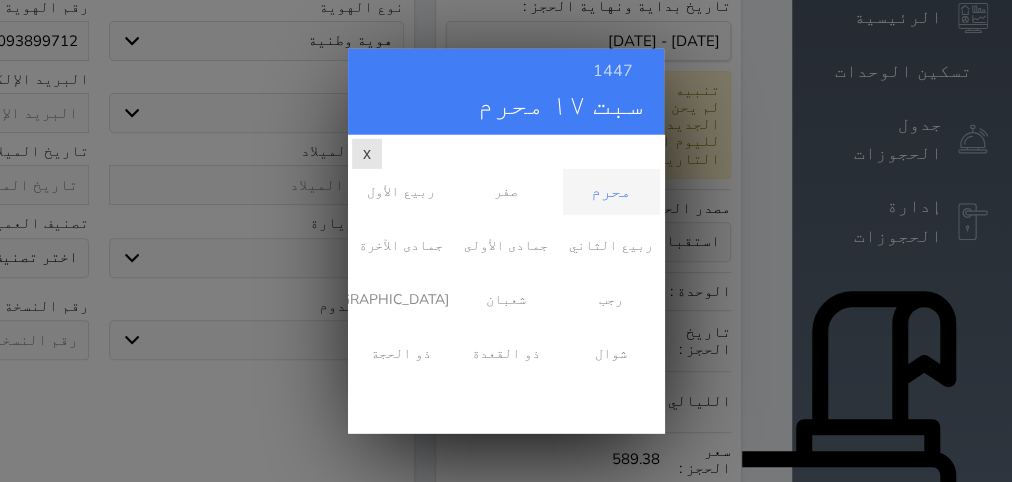 scroll, scrollTop: 0, scrollLeft: 0, axis: both 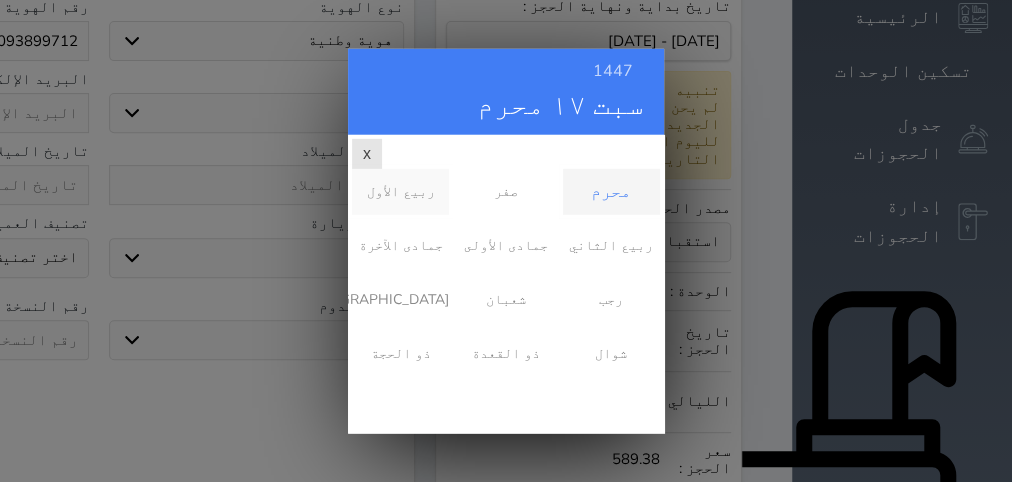 click on "ربيع الأول" at bounding box center [400, 192] 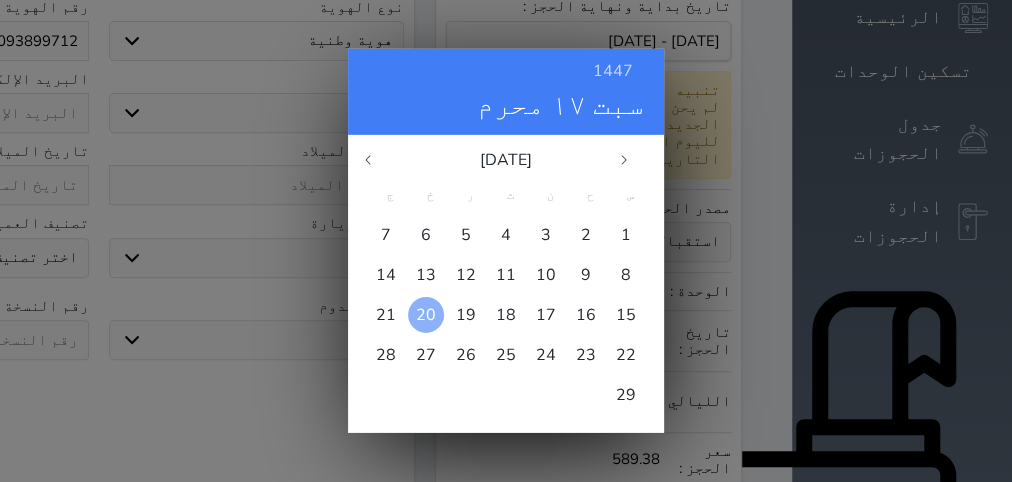 click on "20" at bounding box center [426, 315] 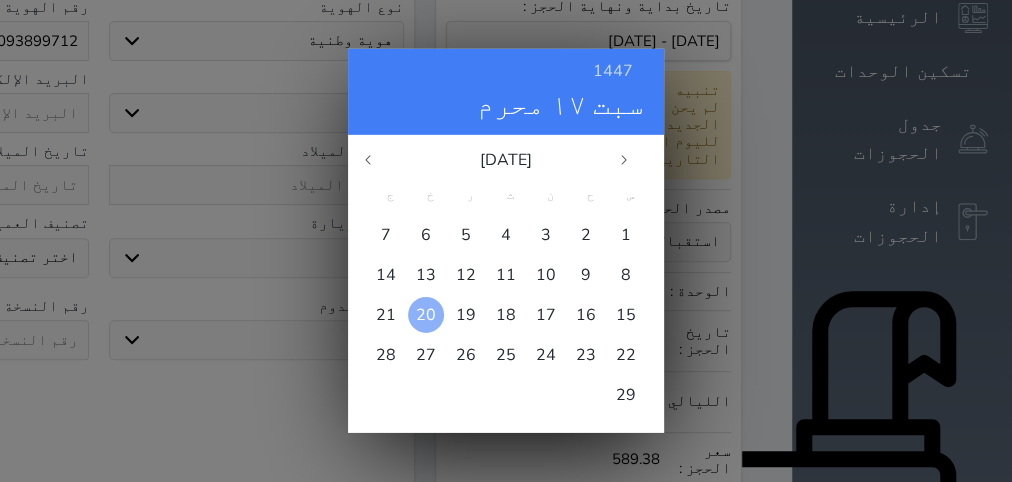 type on "[DATE]" 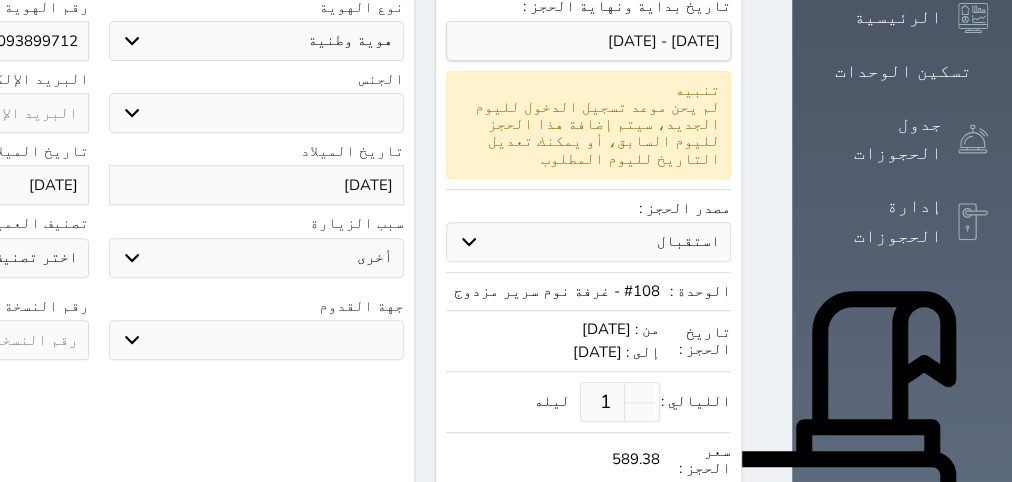 click at bounding box center (-59, 340) 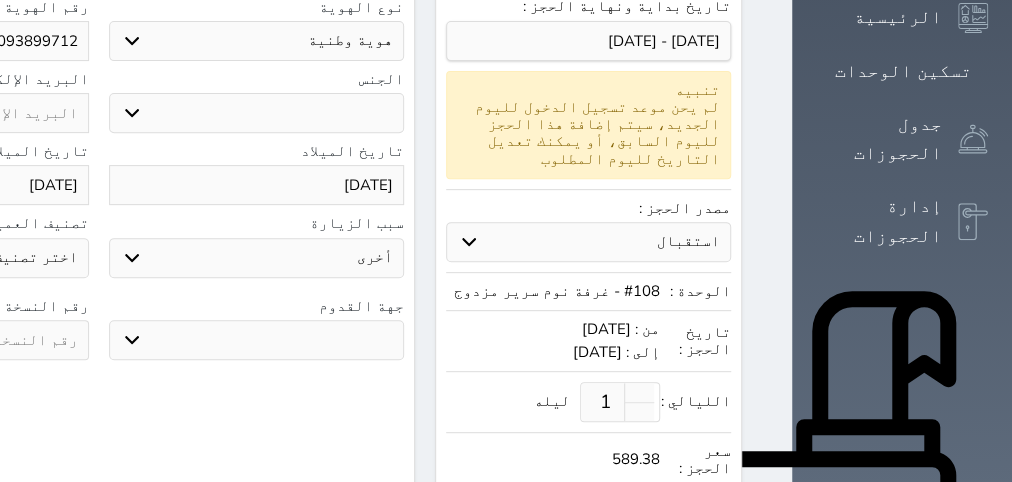 select 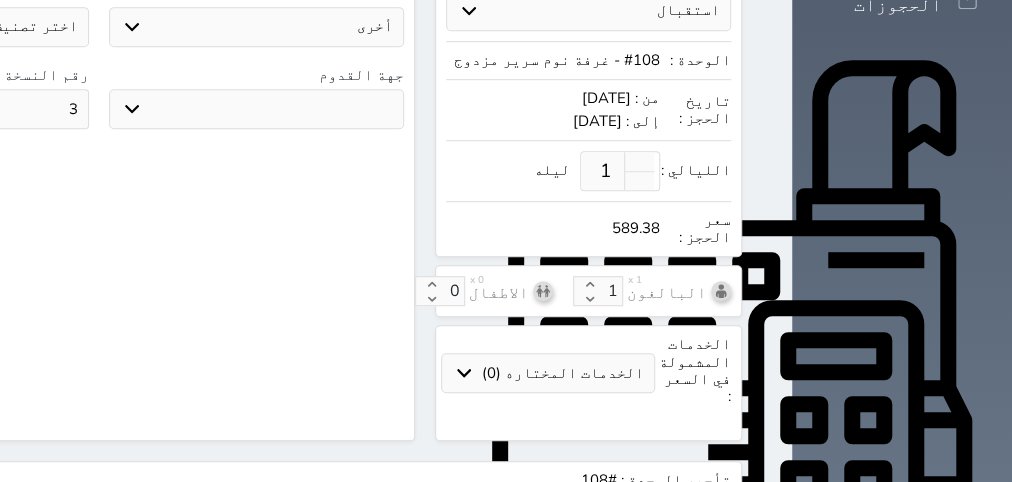scroll, scrollTop: 882, scrollLeft: 0, axis: vertical 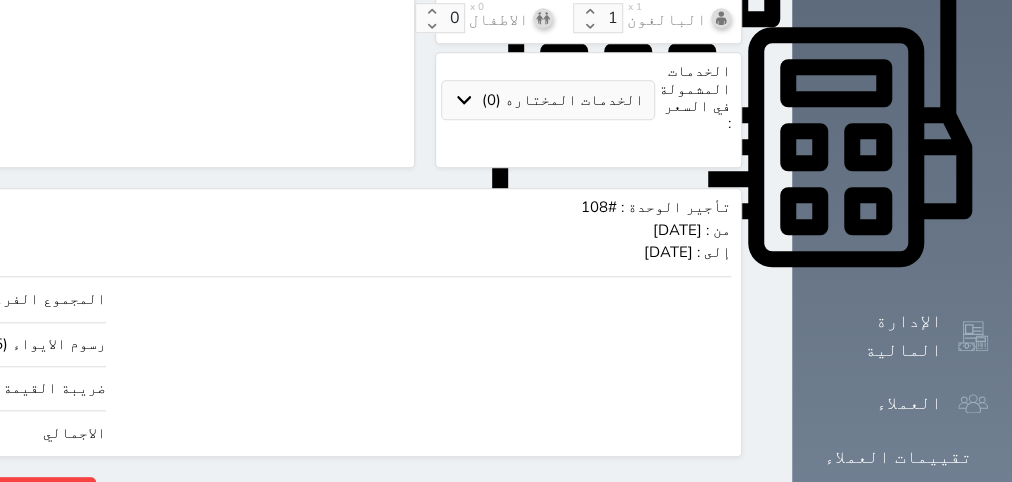 type on "3" 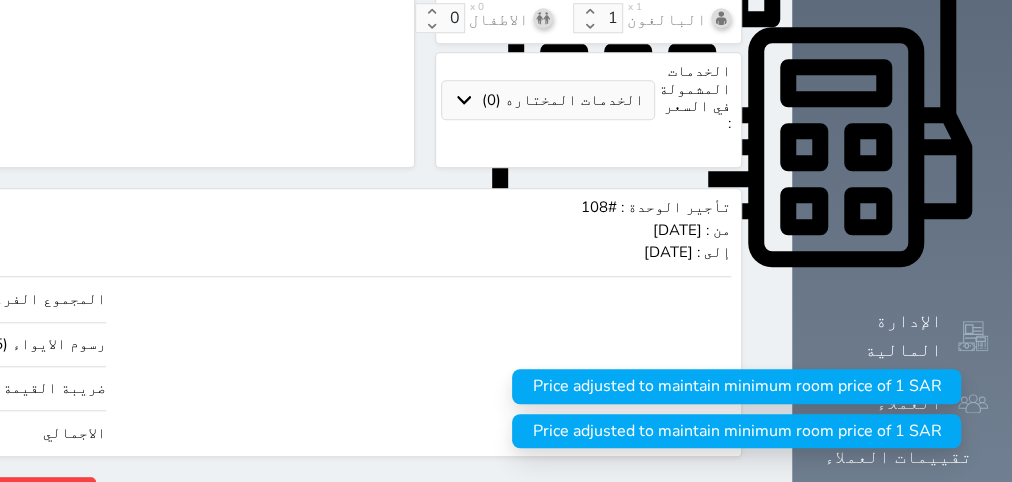 type on "1.178755" 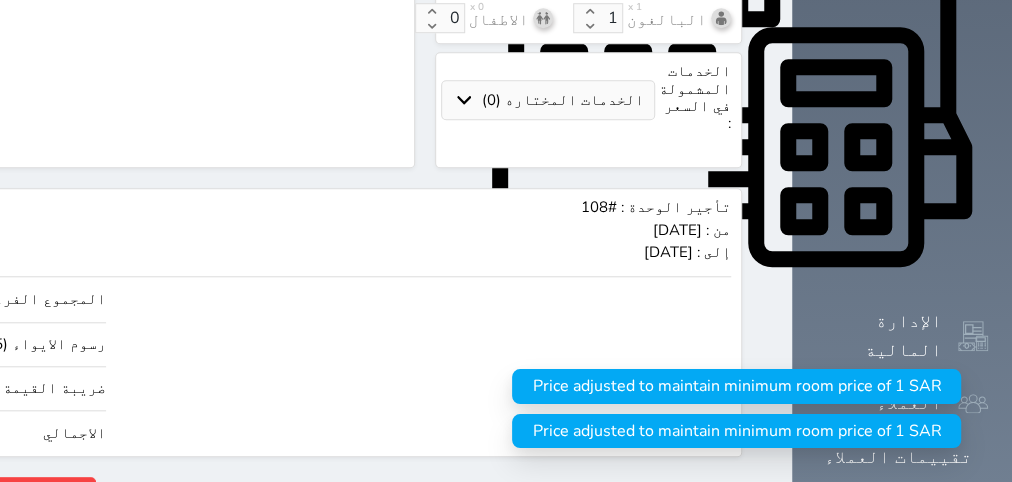 type on "1.17875" 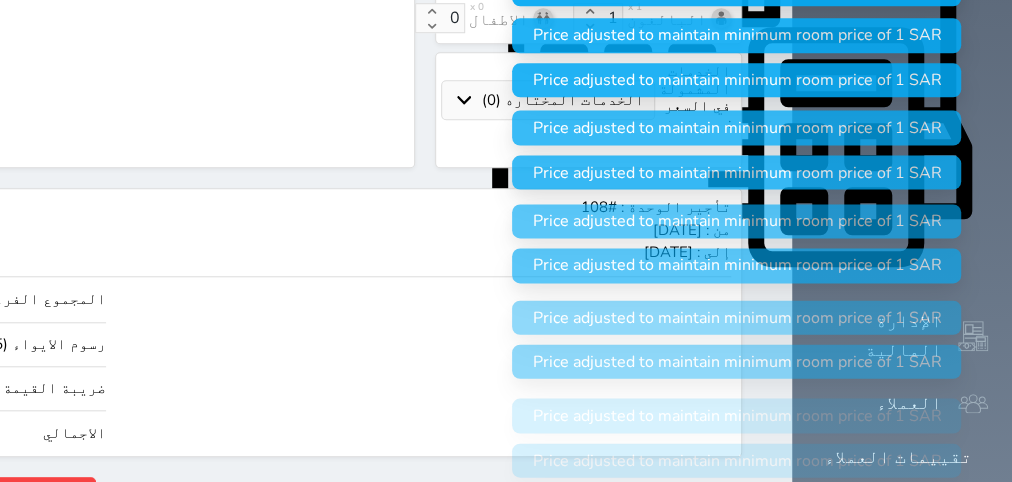 type 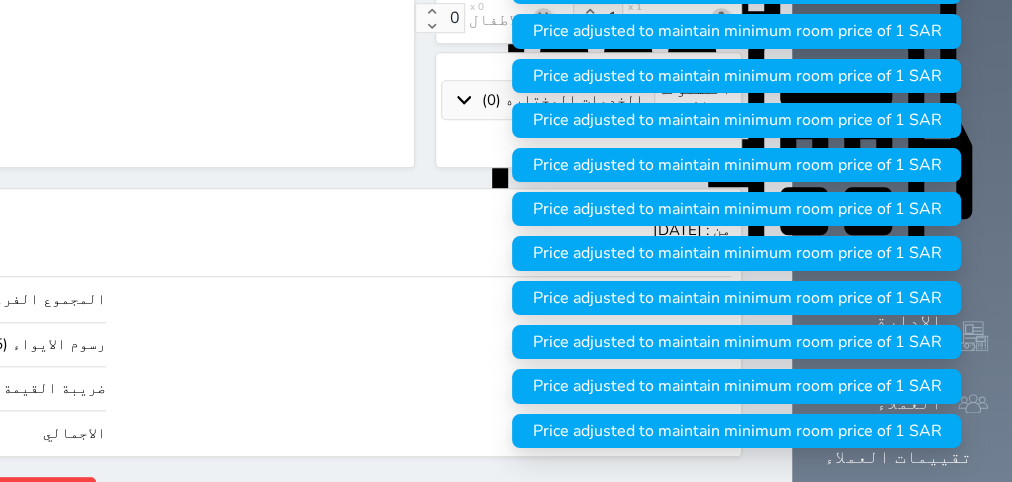type on "1" 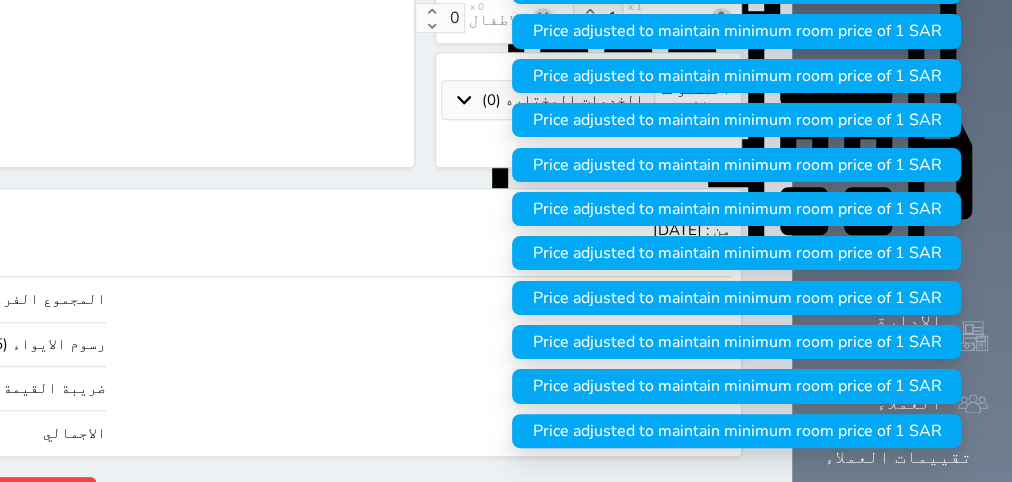type on "12.73" 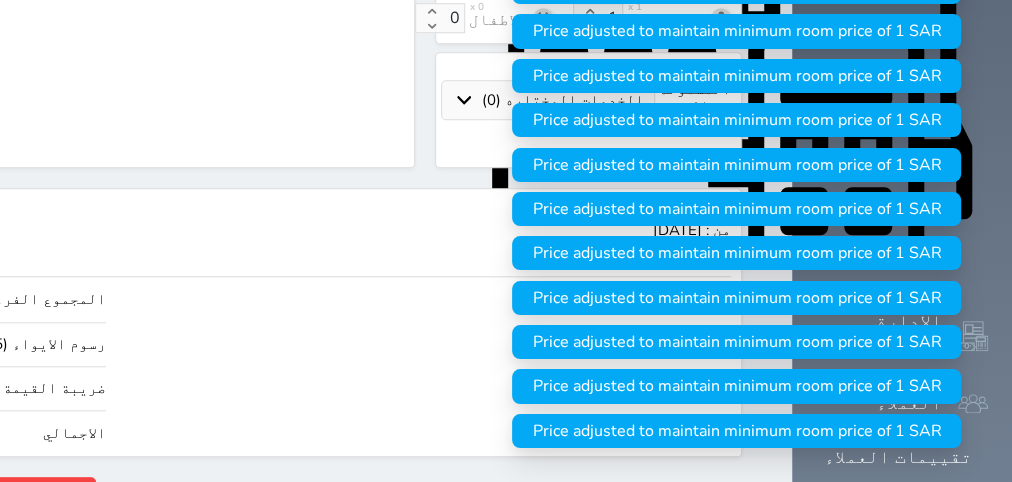 type on "127.25" 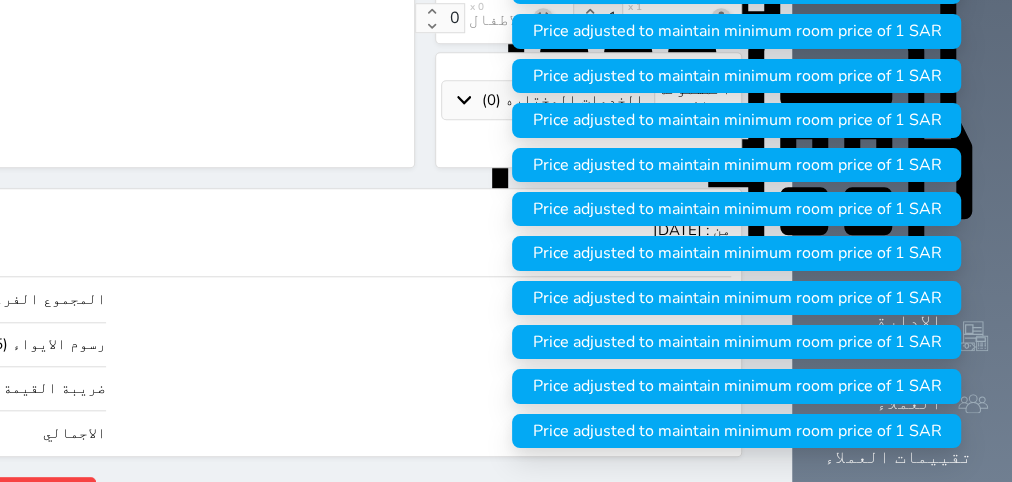type on "150.00" 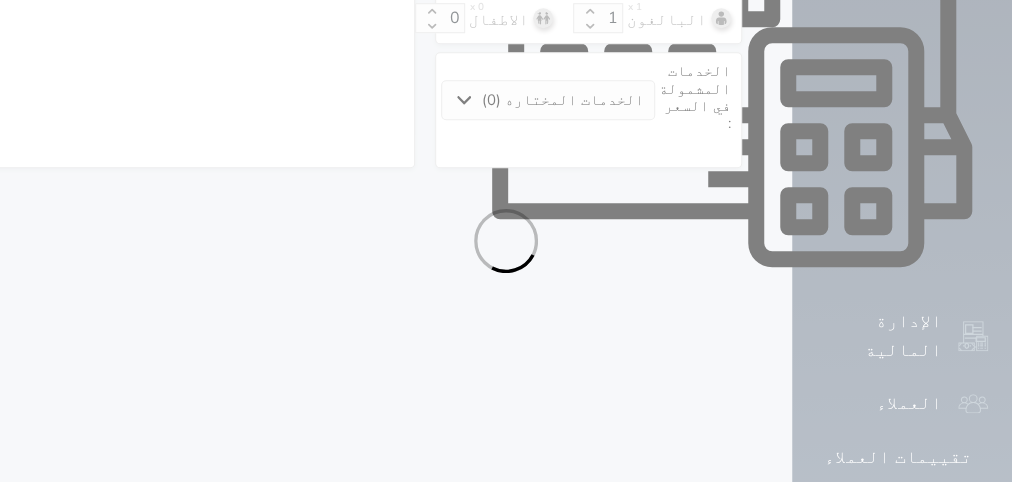 select on "1" 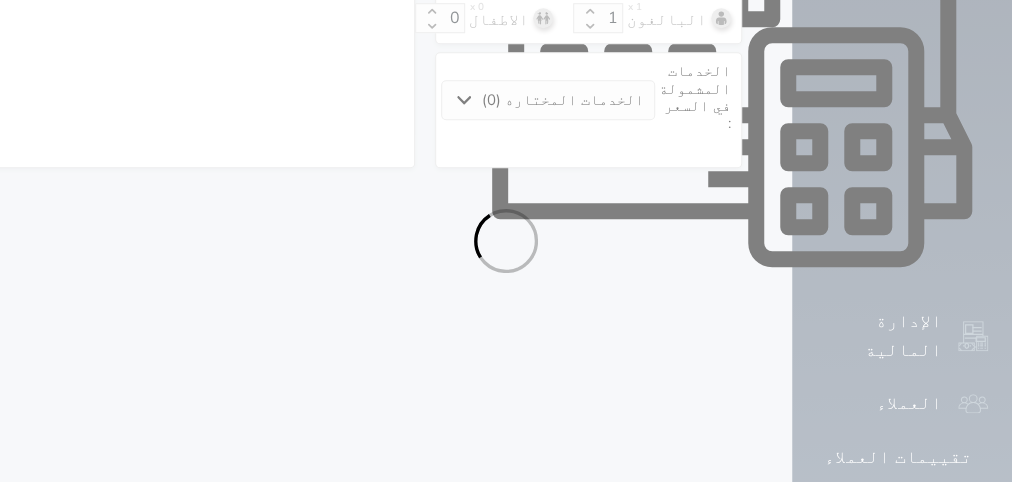 select on "113" 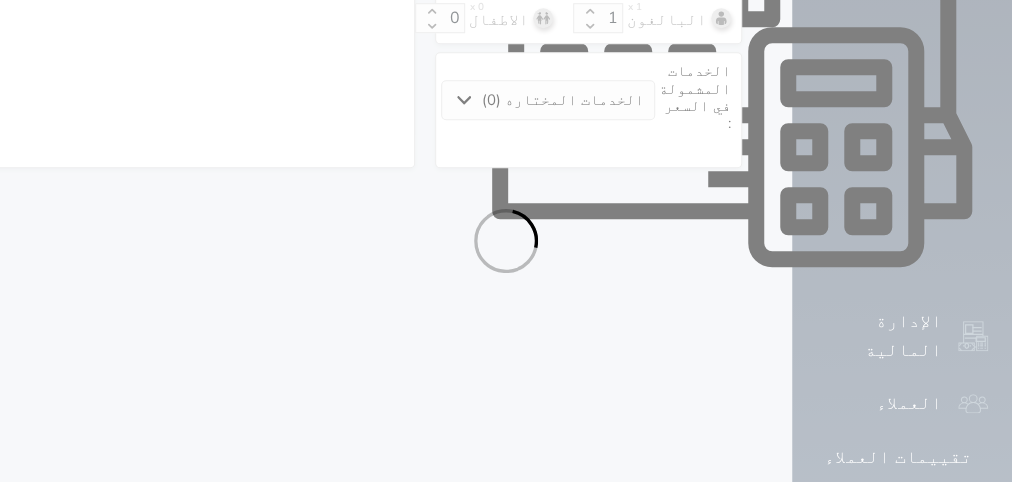select on "1" 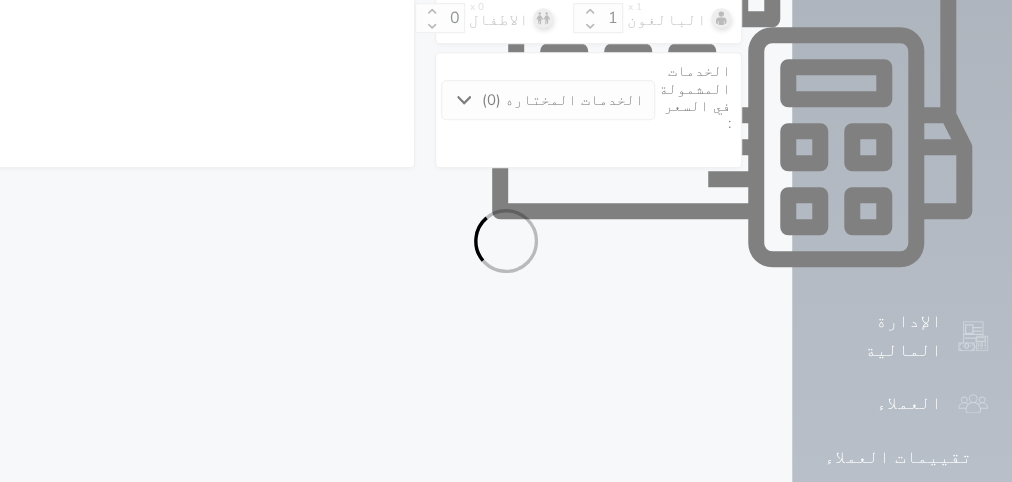 select on "7" 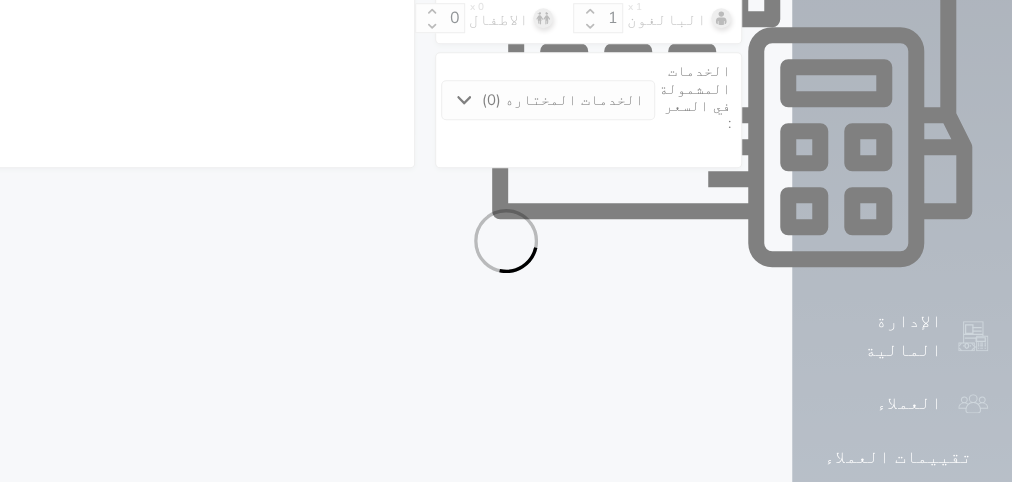 select 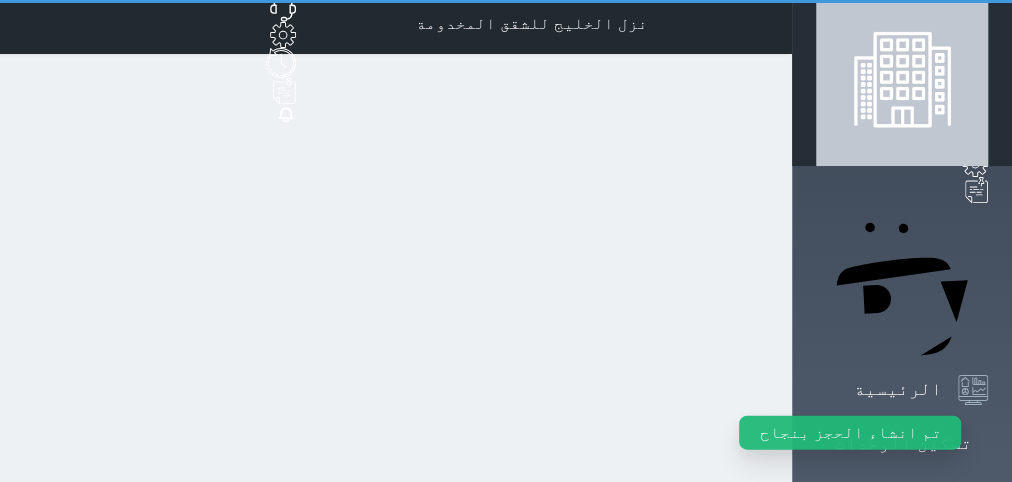 scroll, scrollTop: 0, scrollLeft: 0, axis: both 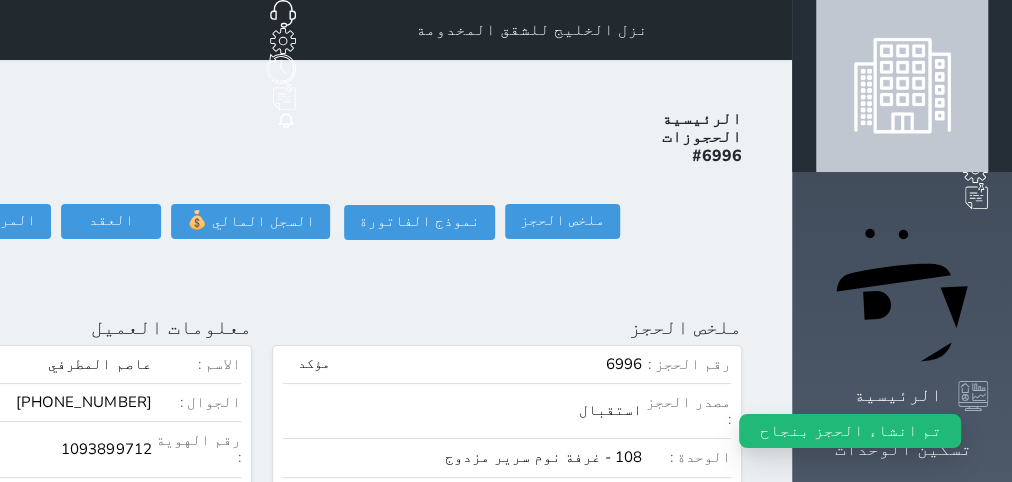 click on "تسجيل دخول" at bounding box center (-151, 221) 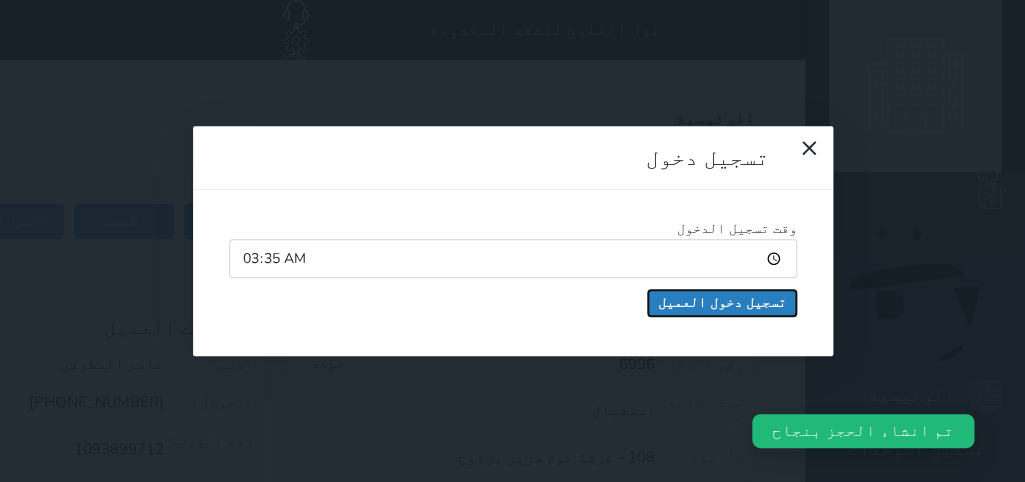click on "تسجيل دخول العميل" at bounding box center (722, 303) 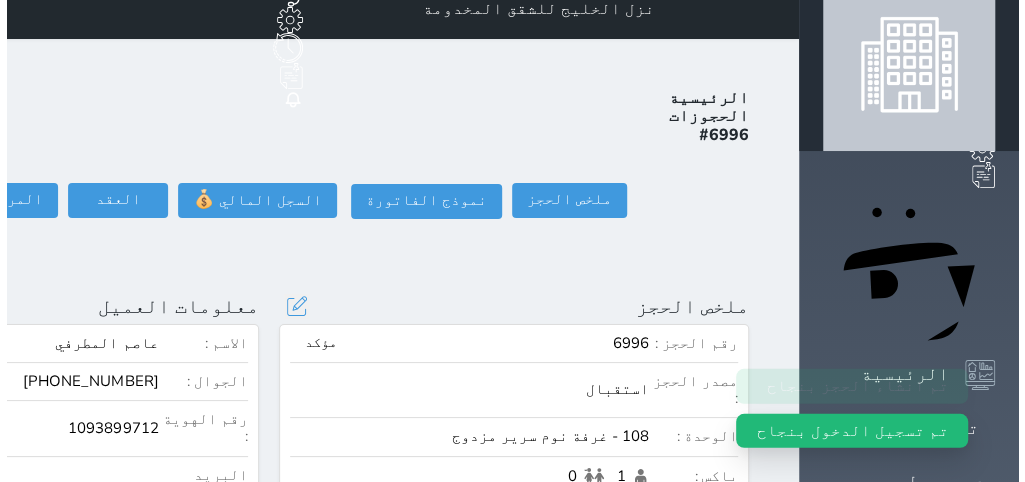 scroll, scrollTop: 126, scrollLeft: 0, axis: vertical 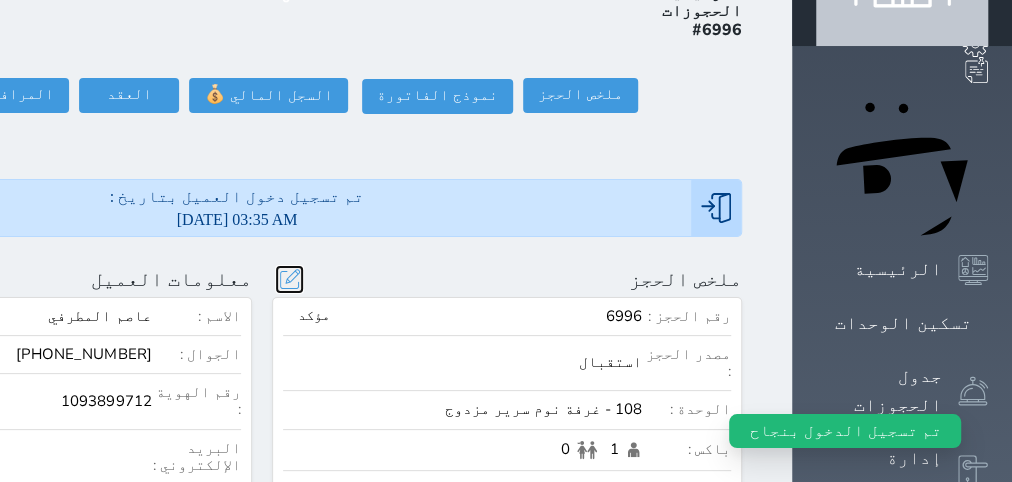 click at bounding box center (289, 279) 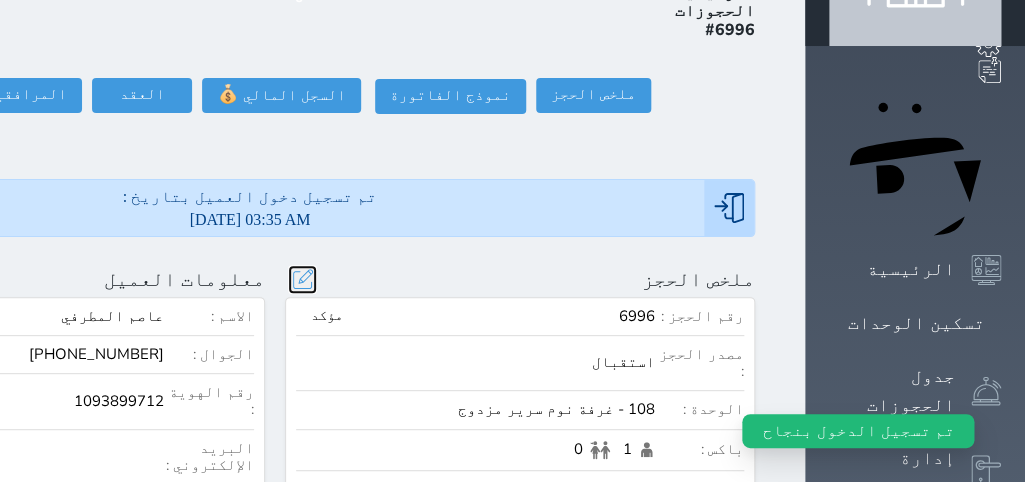 scroll, scrollTop: 44, scrollLeft: 0, axis: vertical 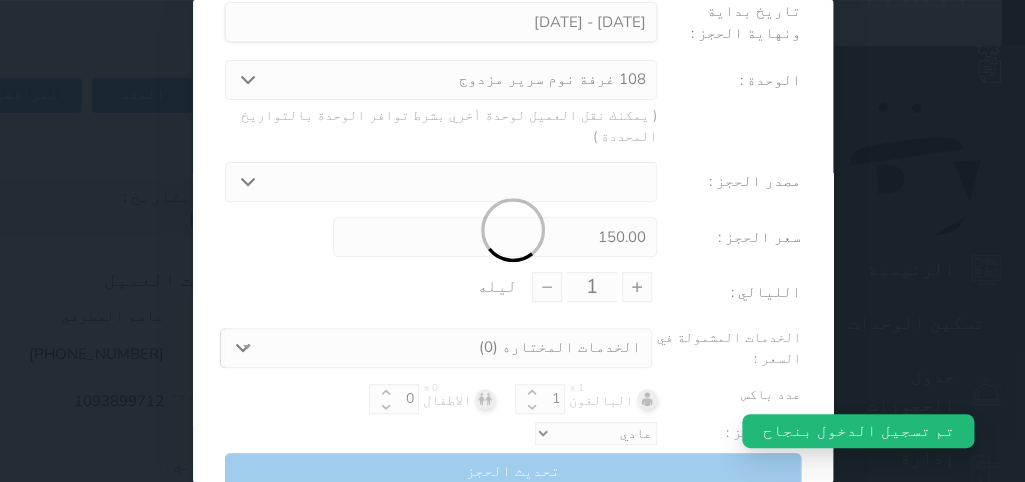 select on "3597" 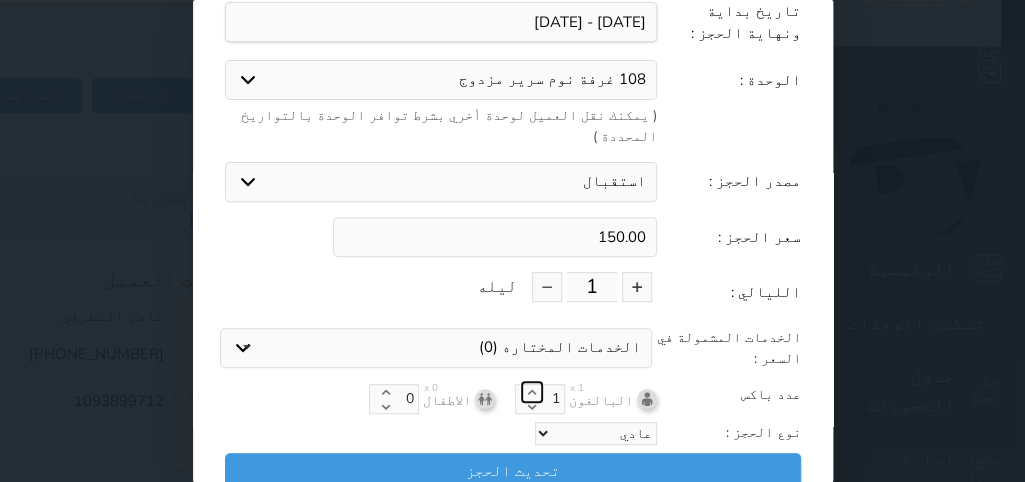 click 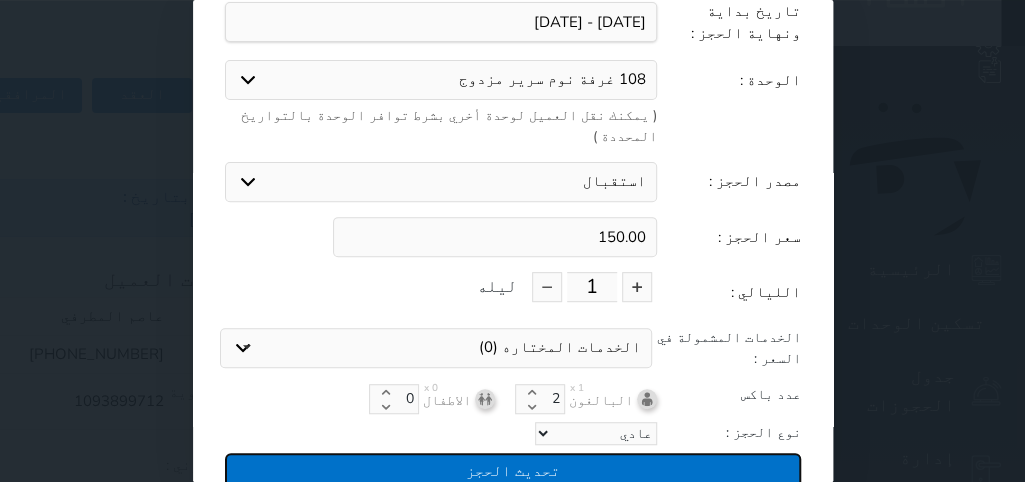 click on "تحديث الحجز" at bounding box center (513, 470) 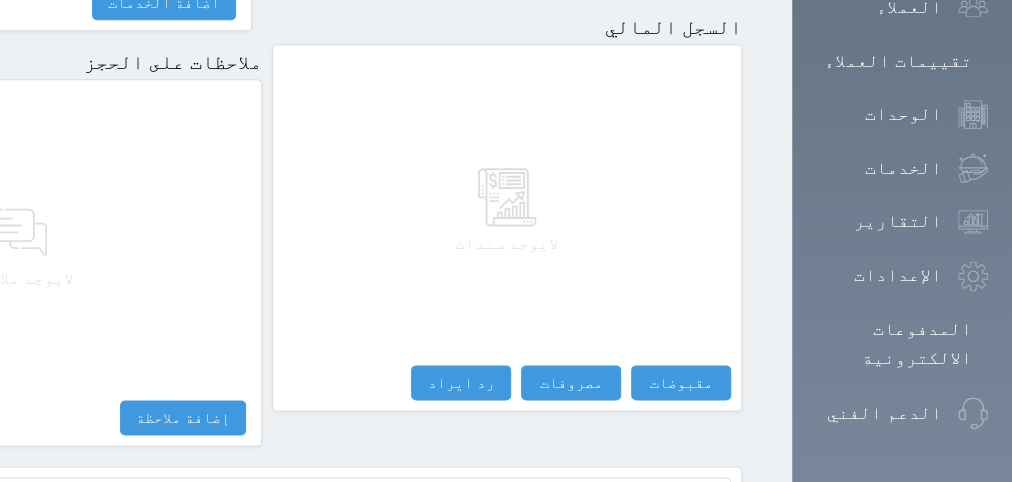 scroll, scrollTop: 1295, scrollLeft: 0, axis: vertical 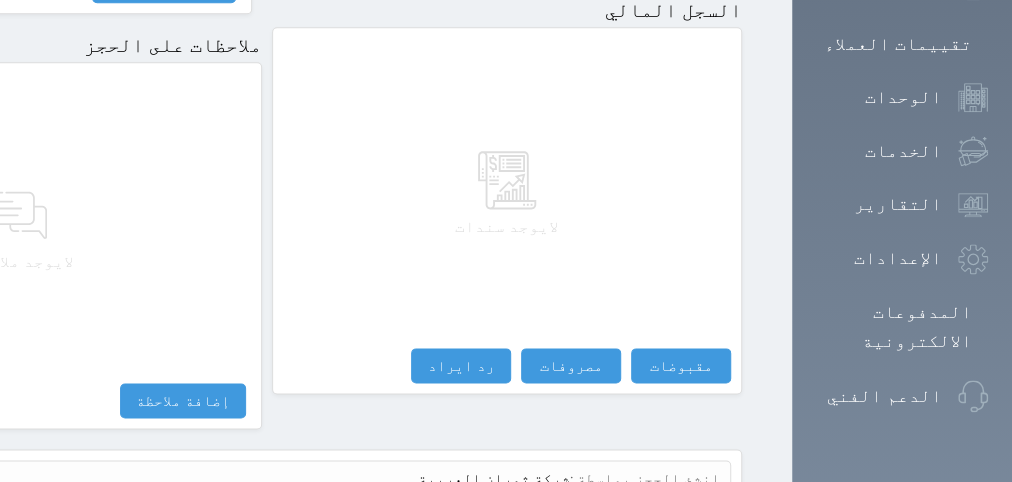 click on "عرض سجل شموس" at bounding box center (666, 526) 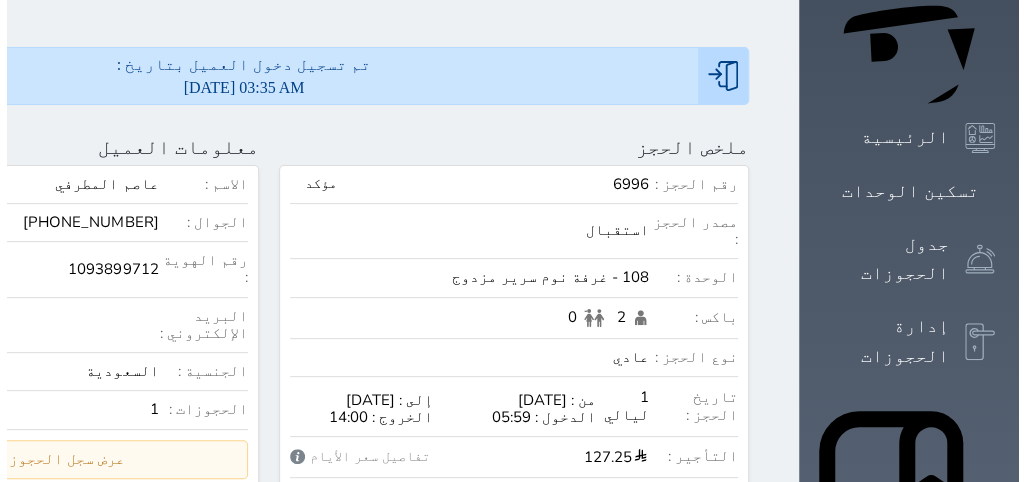 scroll, scrollTop: 0, scrollLeft: 0, axis: both 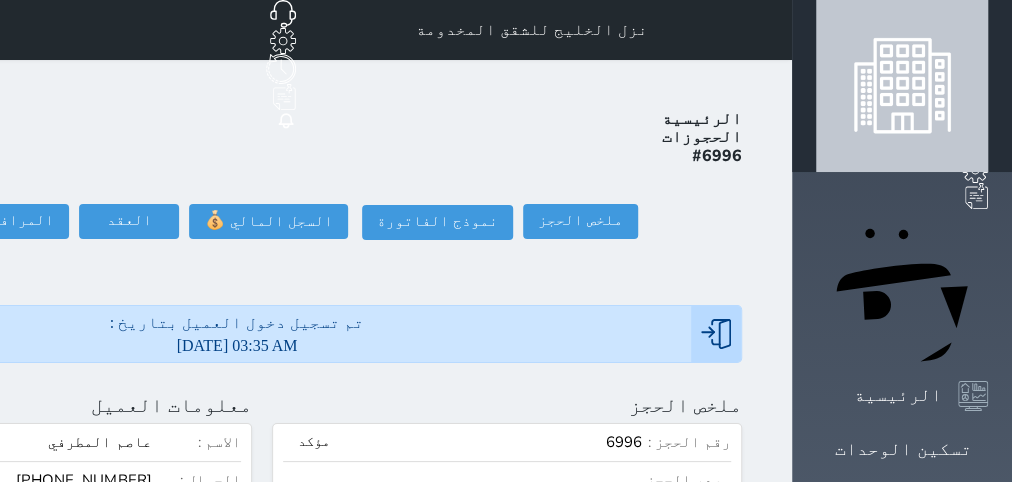 click at bounding box center [-201, 405] 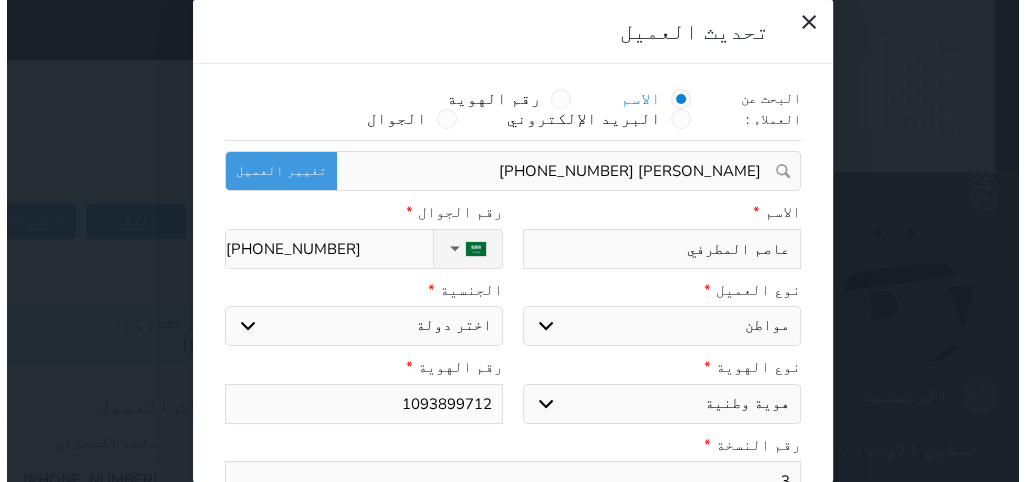 scroll, scrollTop: 199, scrollLeft: 0, axis: vertical 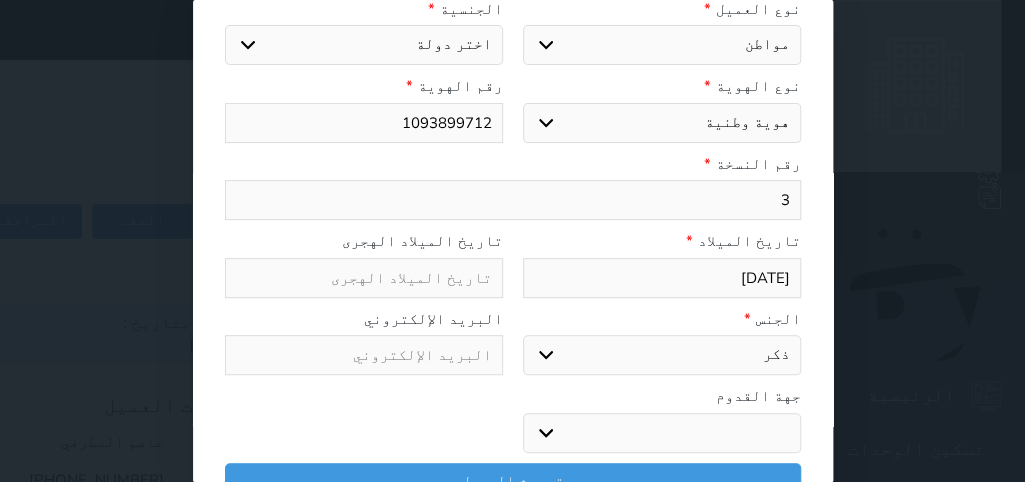 select 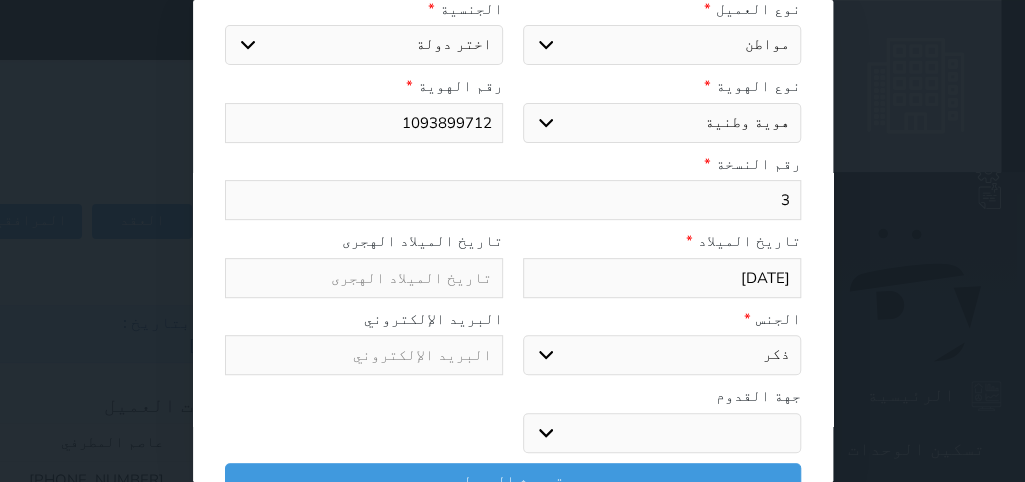 select 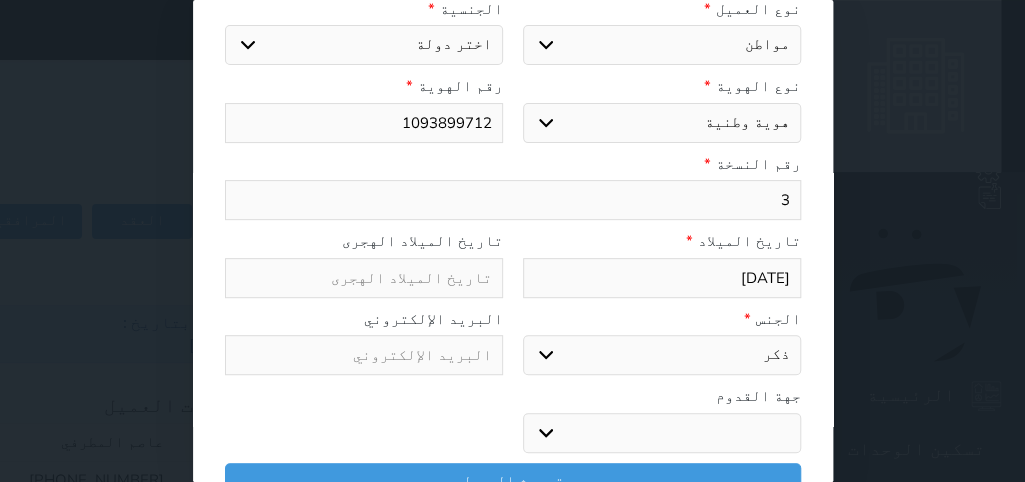 select on "113" 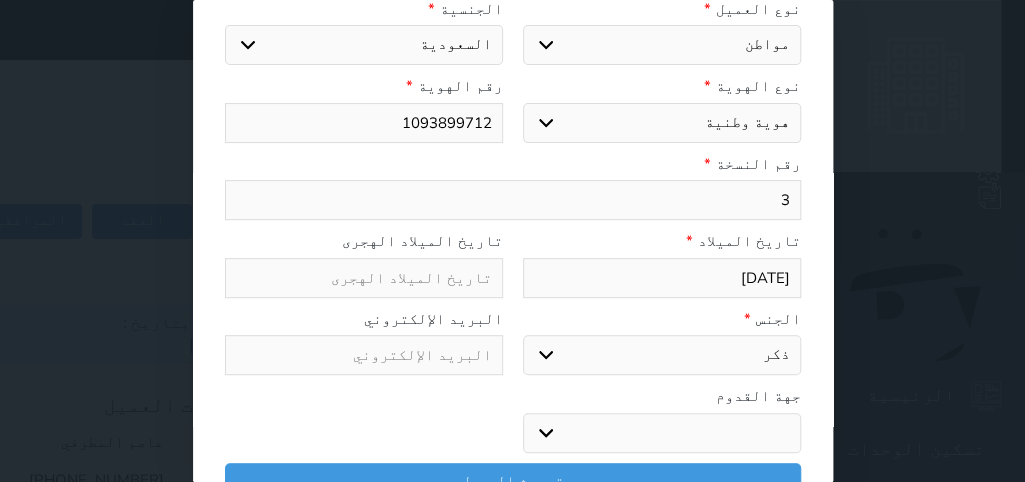 select 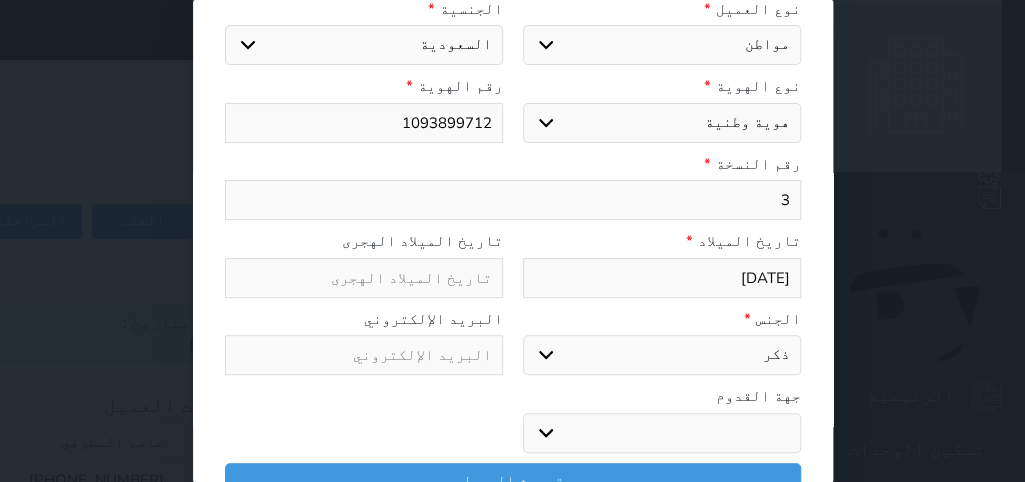 drag, startPoint x: 792, startPoint y: 177, endPoint x: 821, endPoint y: 185, distance: 30.083218 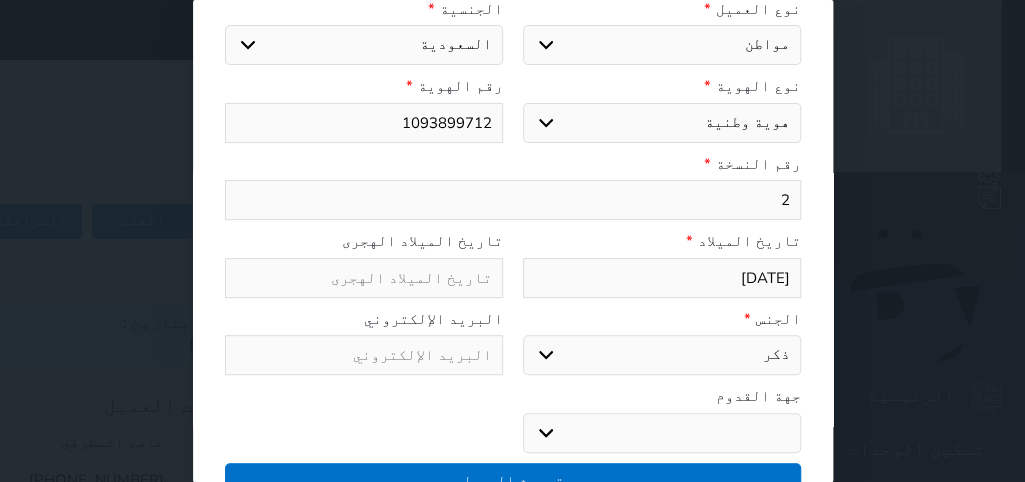 type on "2" 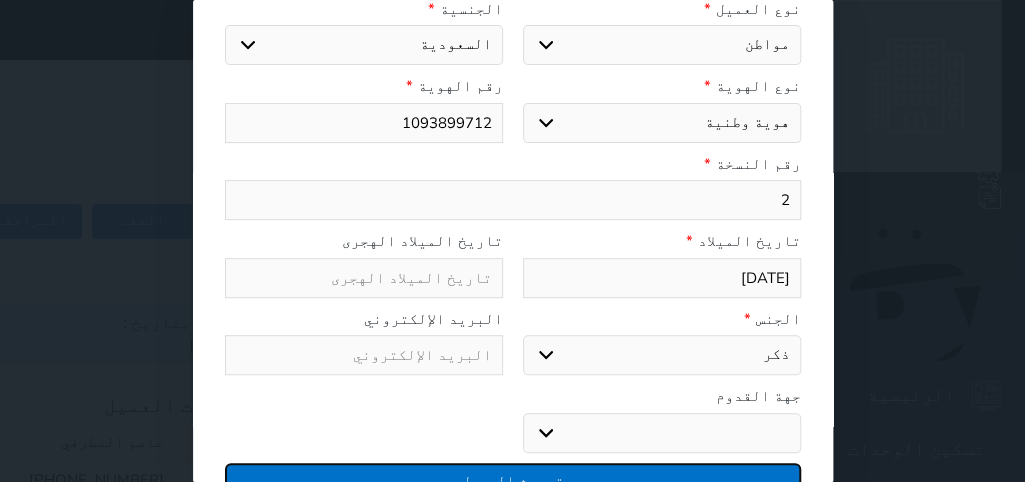 click on "تحديث العميل" at bounding box center (513, 480) 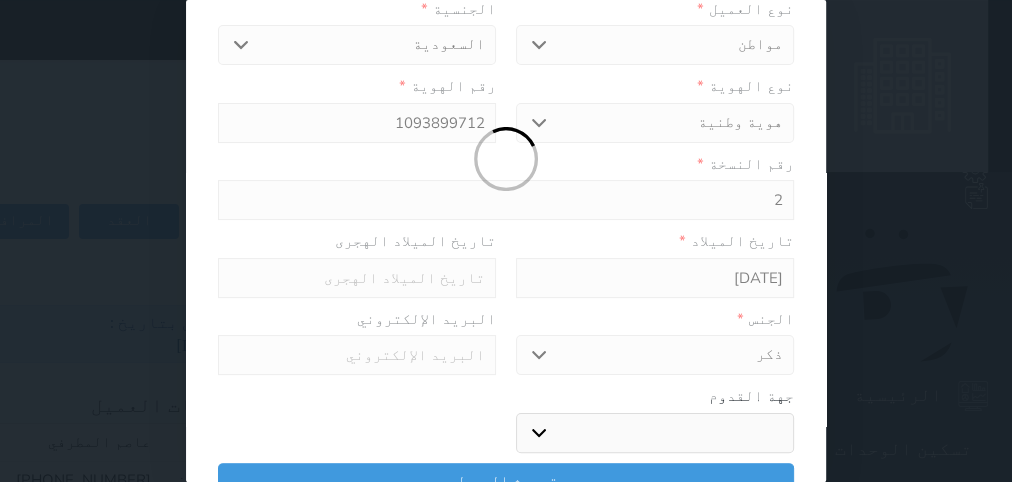 scroll, scrollTop: 199, scrollLeft: 0, axis: vertical 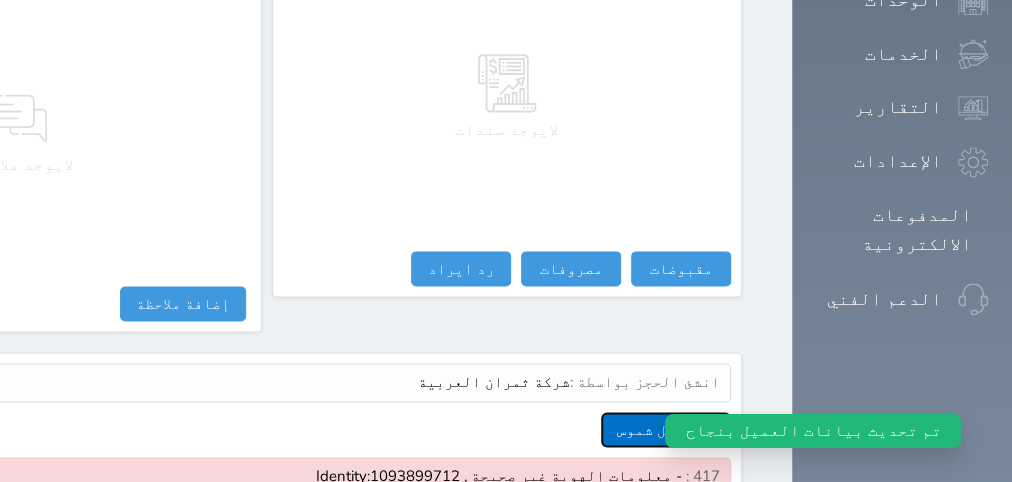 click on "عرض سجل شموس" at bounding box center (666, 429) 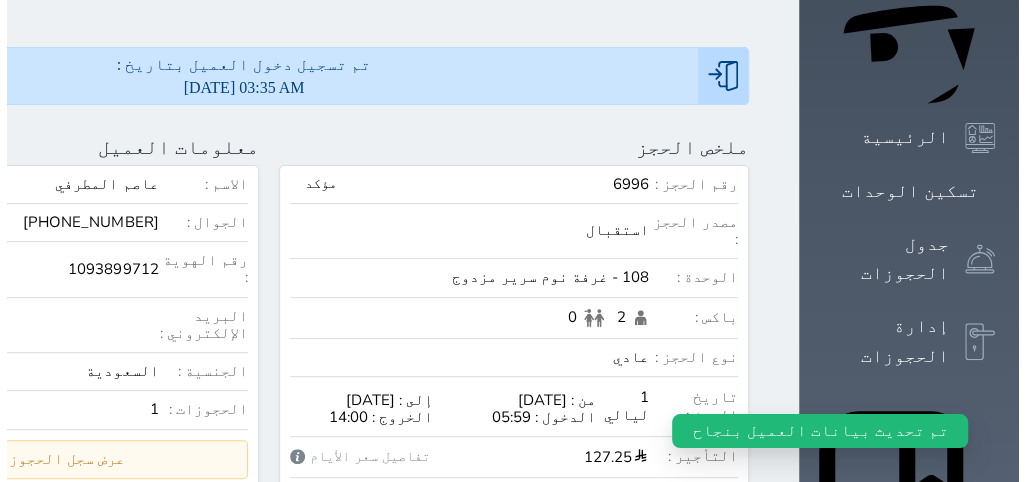 scroll, scrollTop: 0, scrollLeft: 0, axis: both 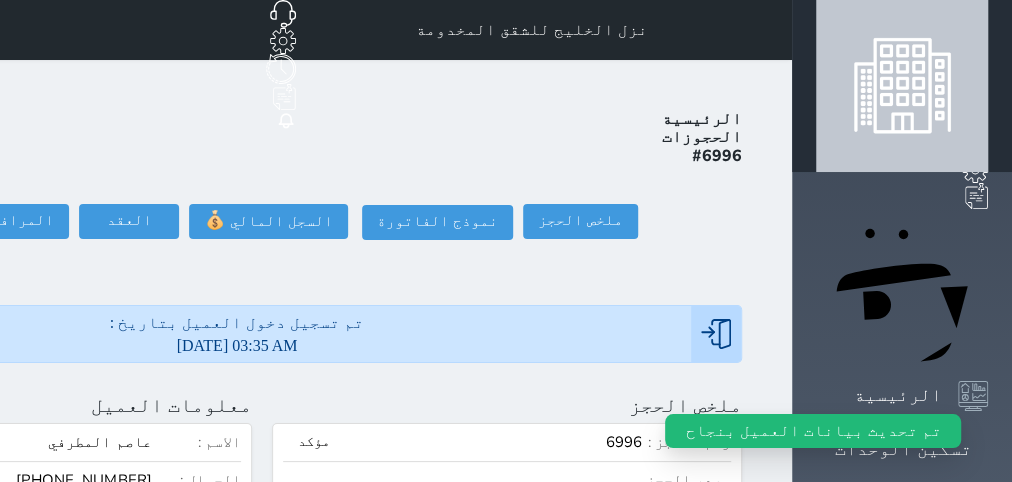 click at bounding box center (-201, 405) 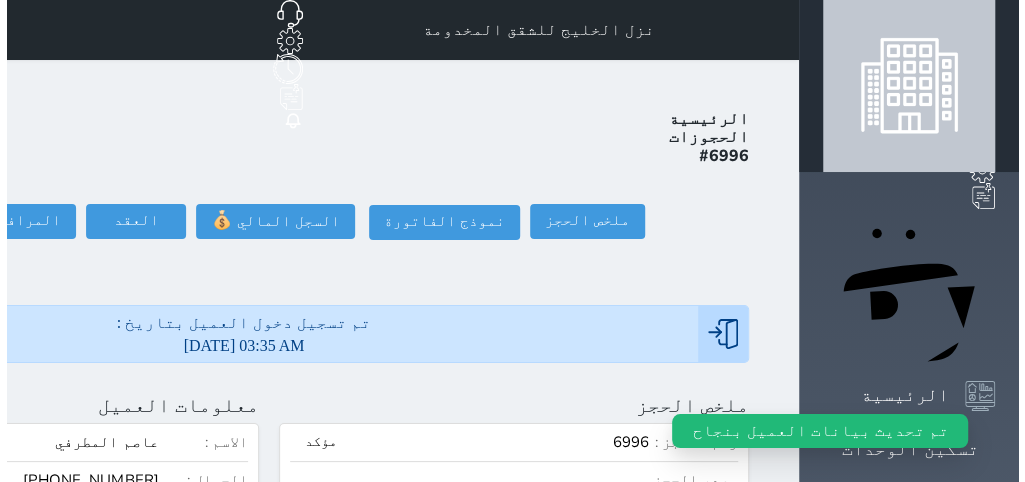 scroll, scrollTop: 199, scrollLeft: 0, axis: vertical 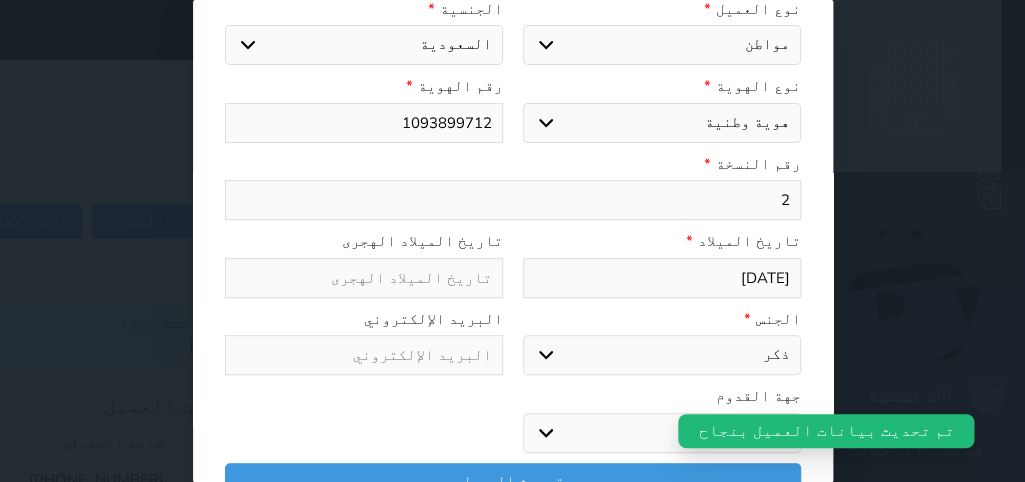 select 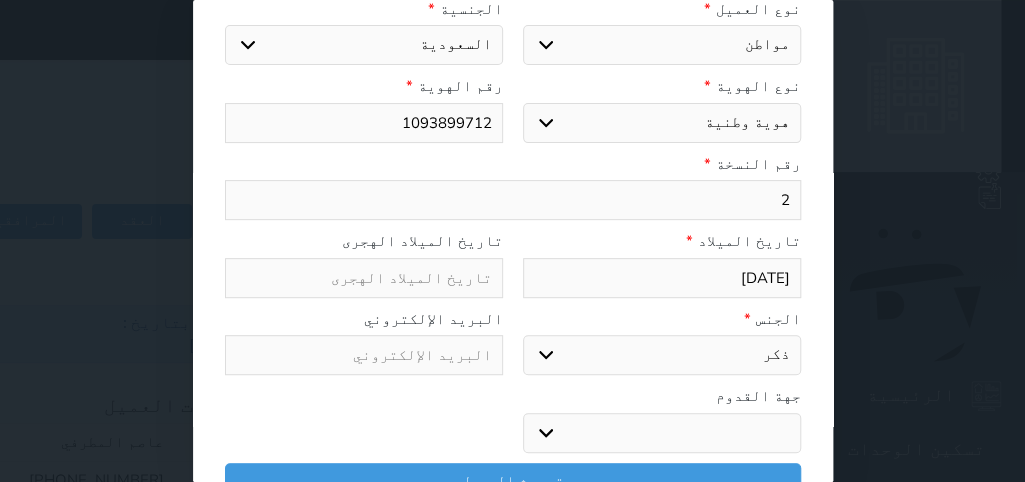 drag, startPoint x: 805, startPoint y: 182, endPoint x: 824, endPoint y: 182, distance: 19 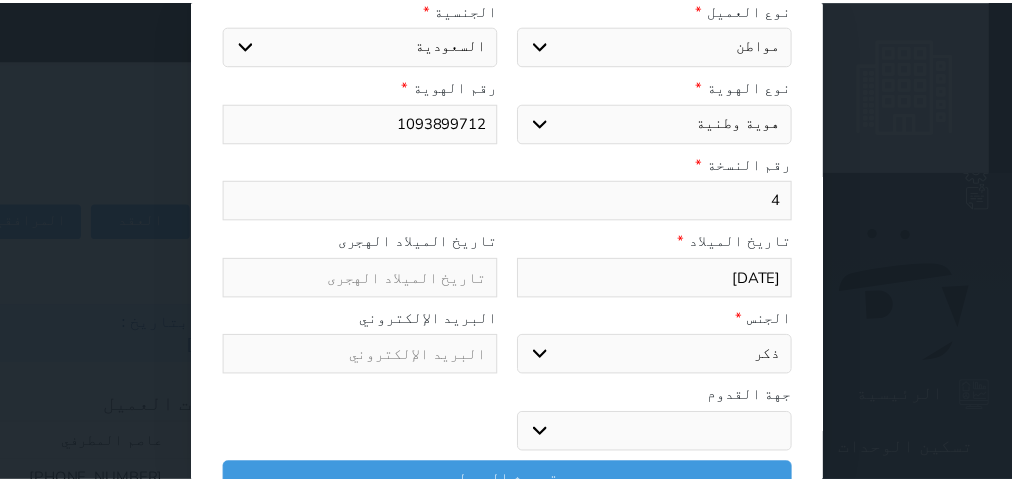 scroll, scrollTop: 200, scrollLeft: 0, axis: vertical 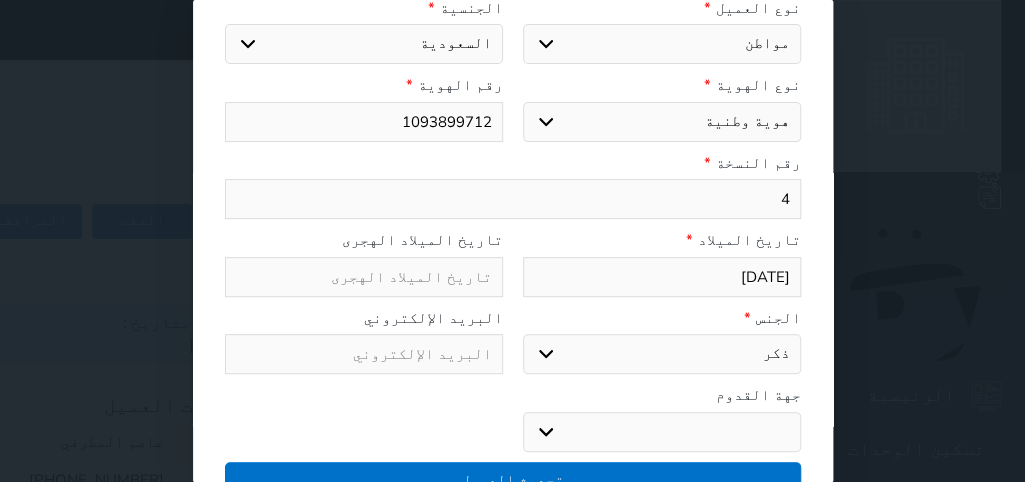 type on "4" 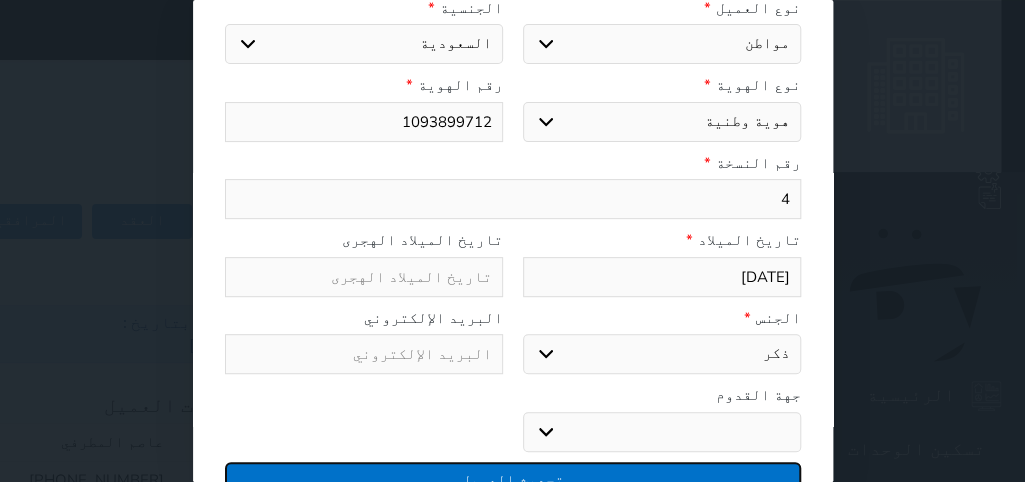 click on "تحديث العميل" at bounding box center (513, 479) 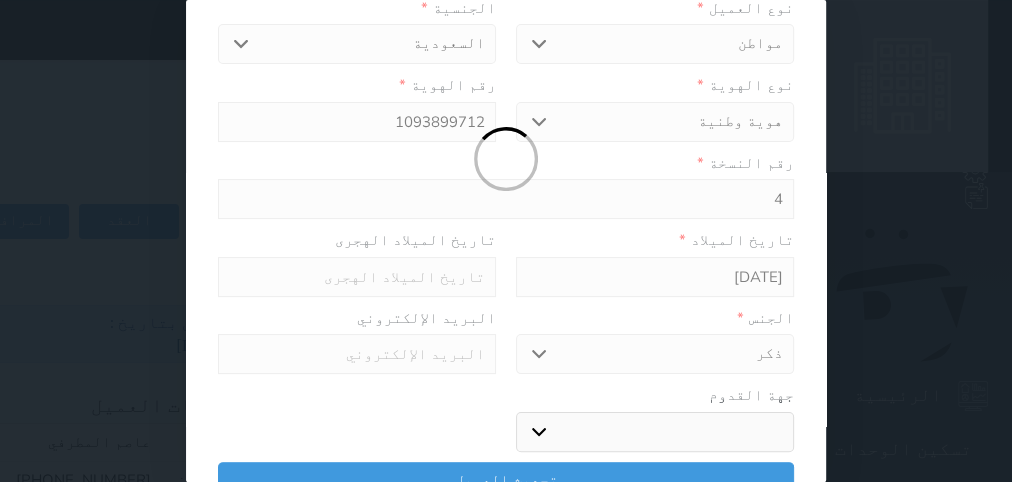 scroll, scrollTop: 199, scrollLeft: 0, axis: vertical 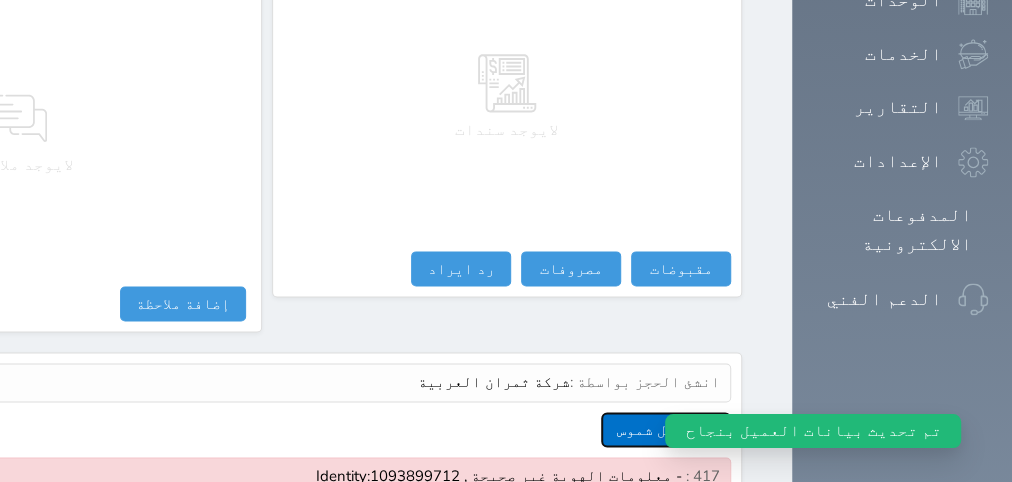 click on "عرض سجل شموس" at bounding box center [666, 429] 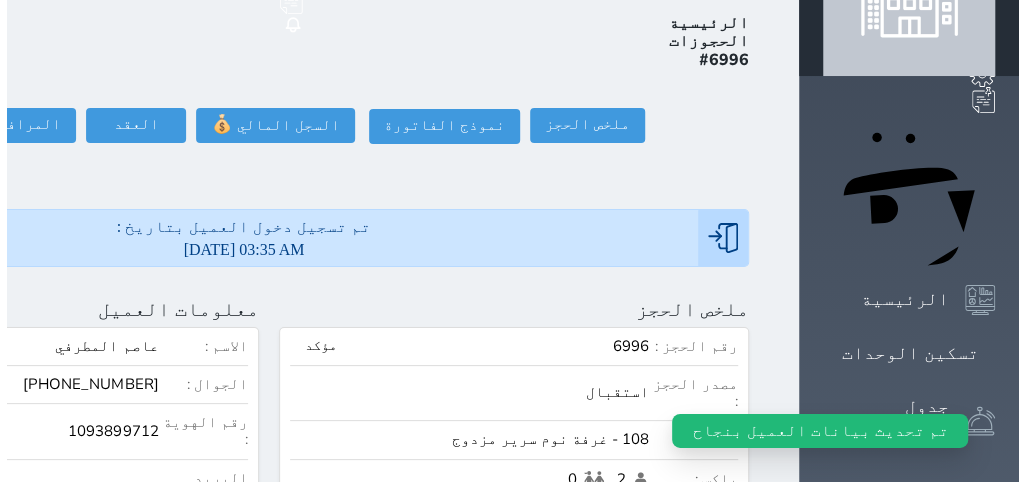 scroll, scrollTop: 55, scrollLeft: 0, axis: vertical 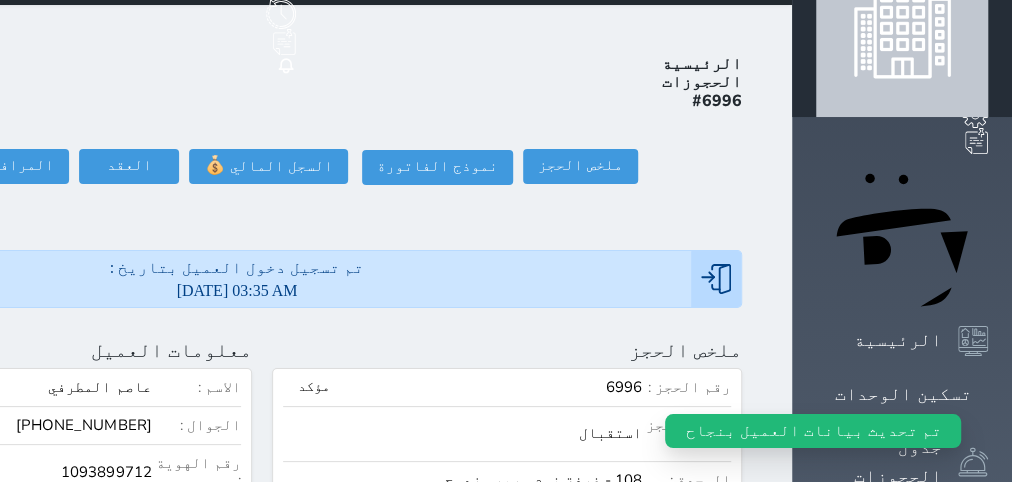 click at bounding box center [-201, 350] 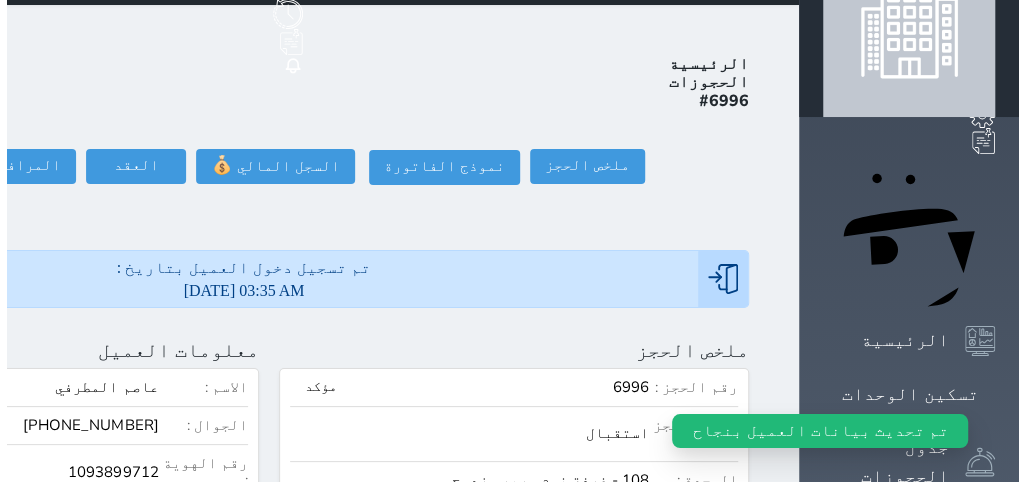 scroll, scrollTop: 199, scrollLeft: 0, axis: vertical 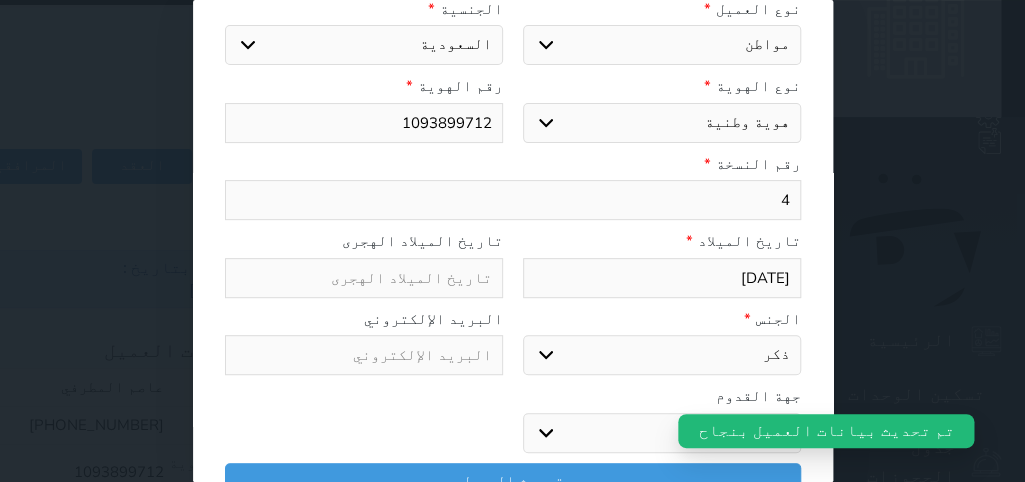 select 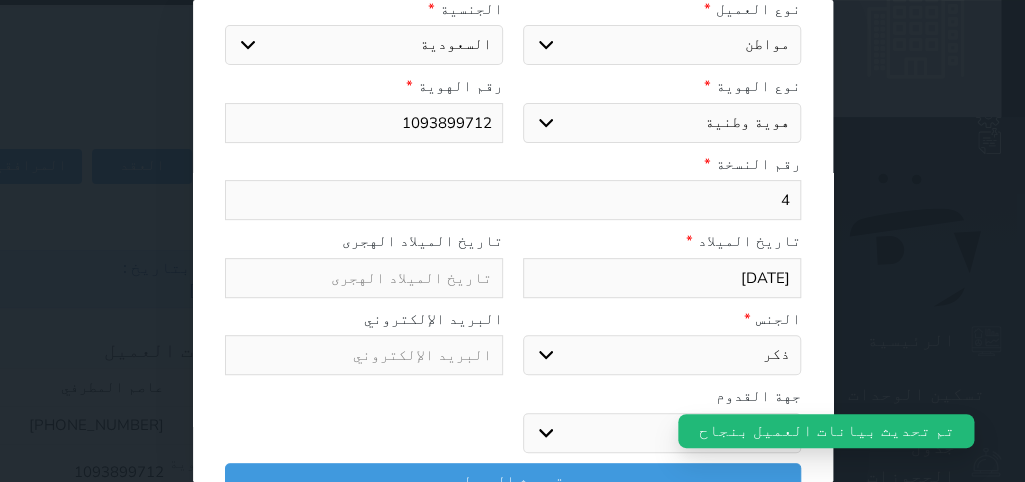 drag, startPoint x: 788, startPoint y: 192, endPoint x: 846, endPoint y: 194, distance: 58.034473 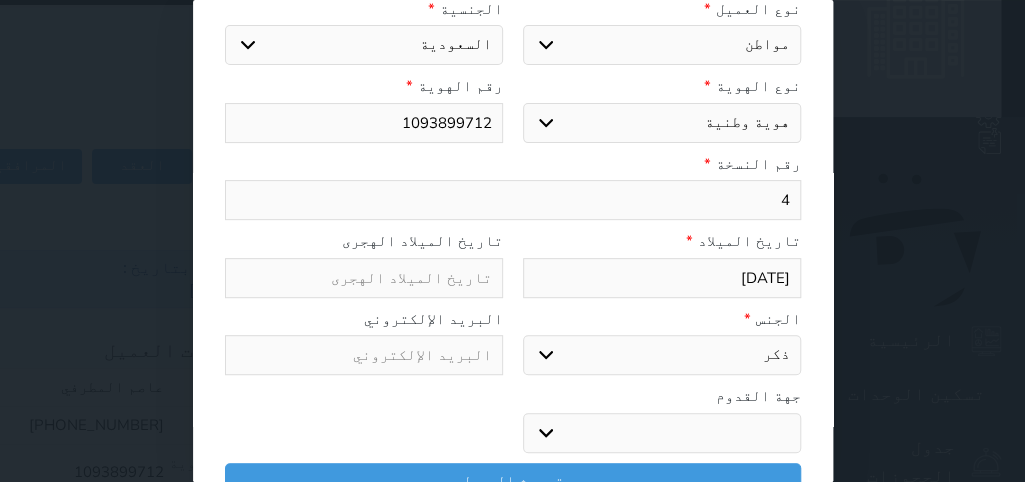 type on "1" 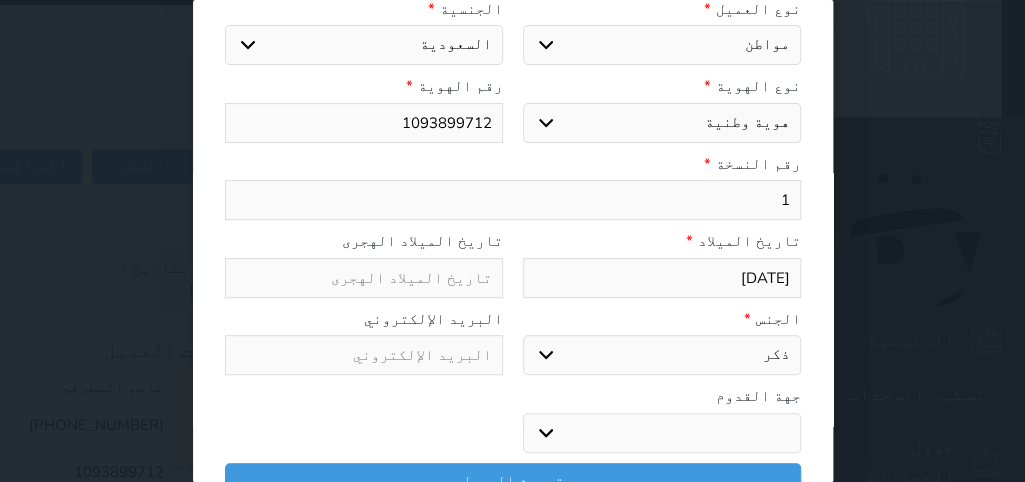 select 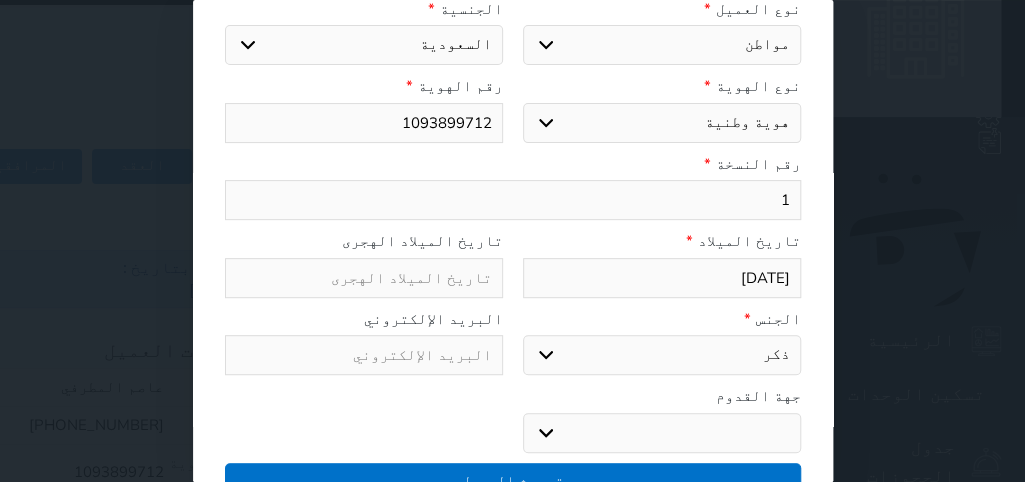 type on "1" 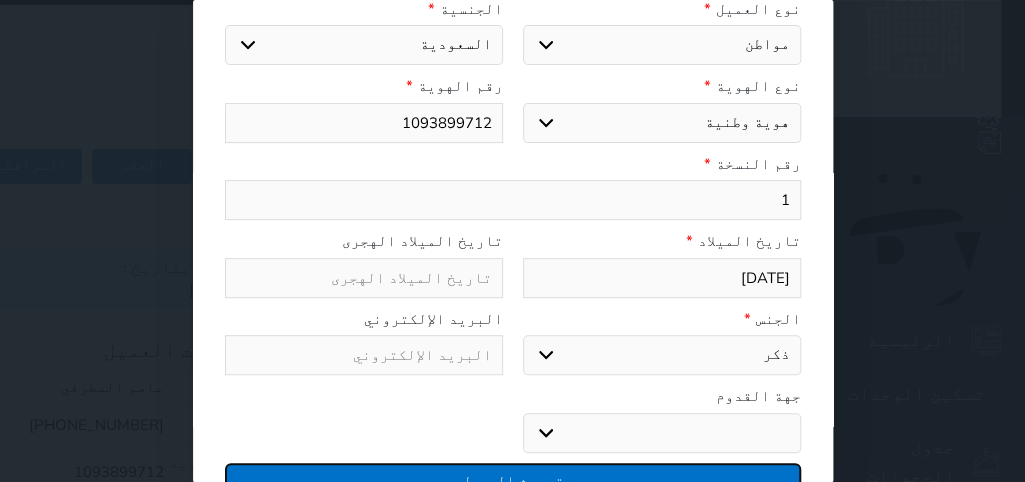 click on "تحديث العميل" at bounding box center [513, 480] 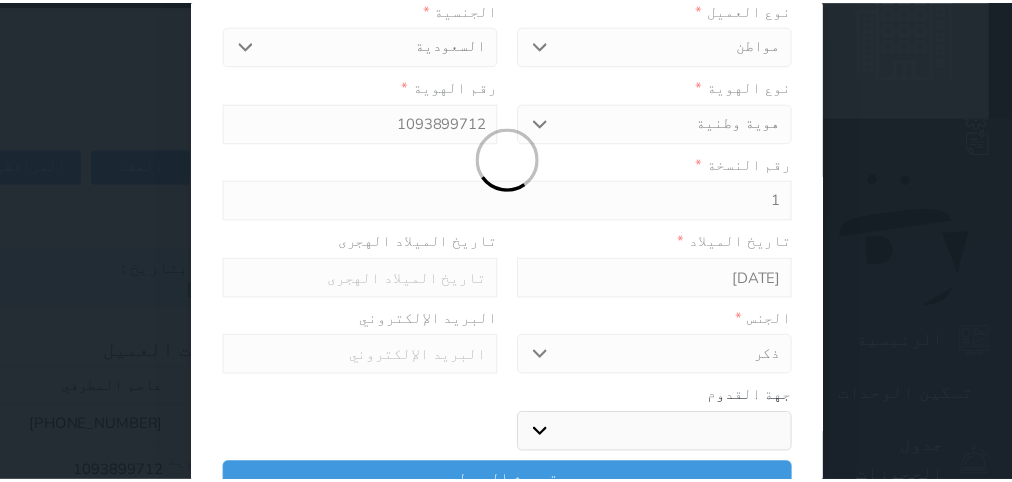 type 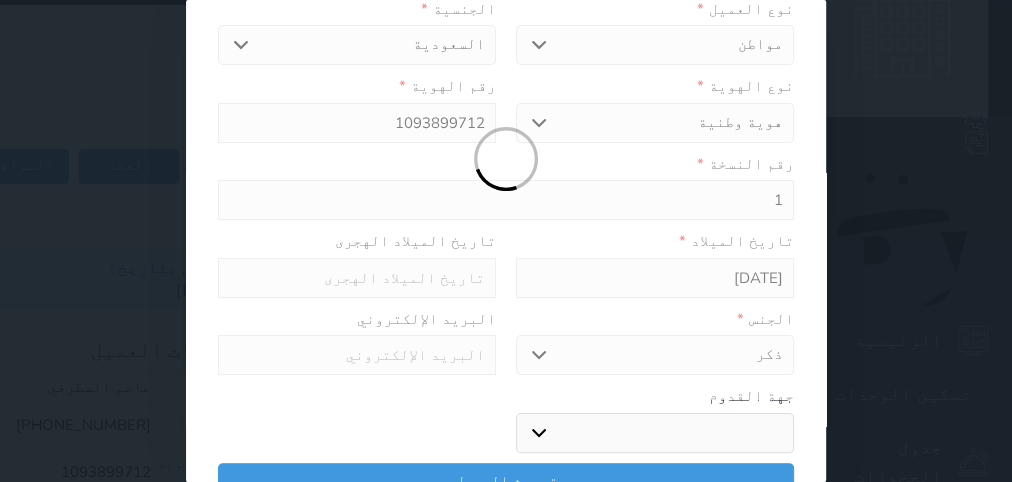 scroll, scrollTop: 199, scrollLeft: 0, axis: vertical 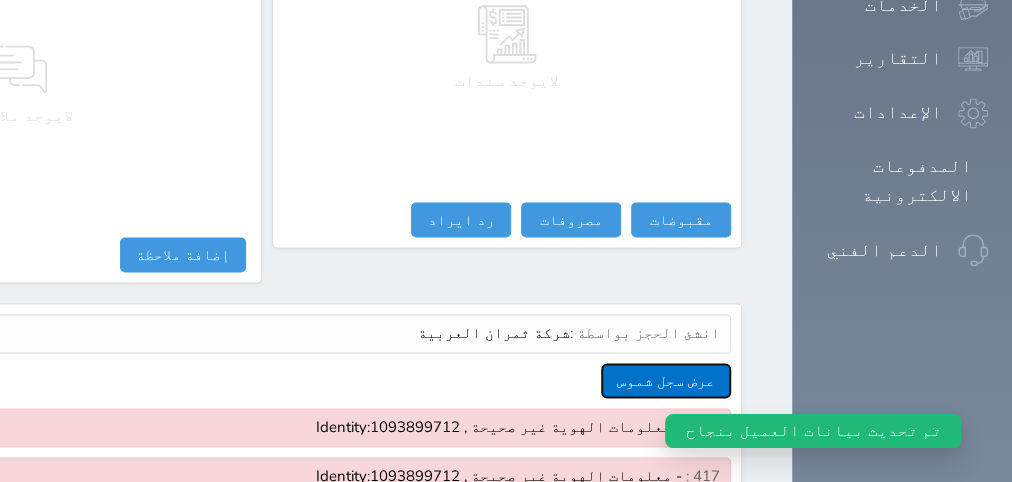 click on "عرض سجل شموس" at bounding box center [666, 380] 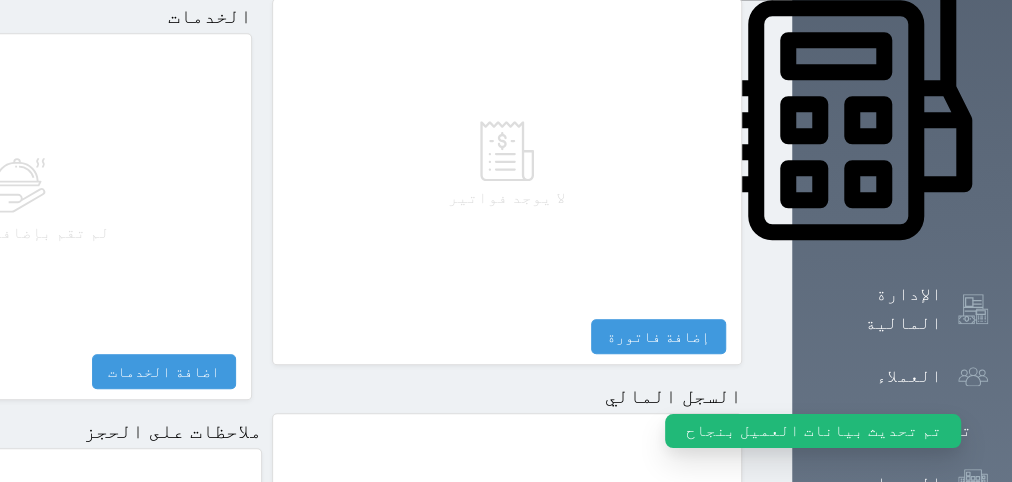 scroll, scrollTop: 153, scrollLeft: 0, axis: vertical 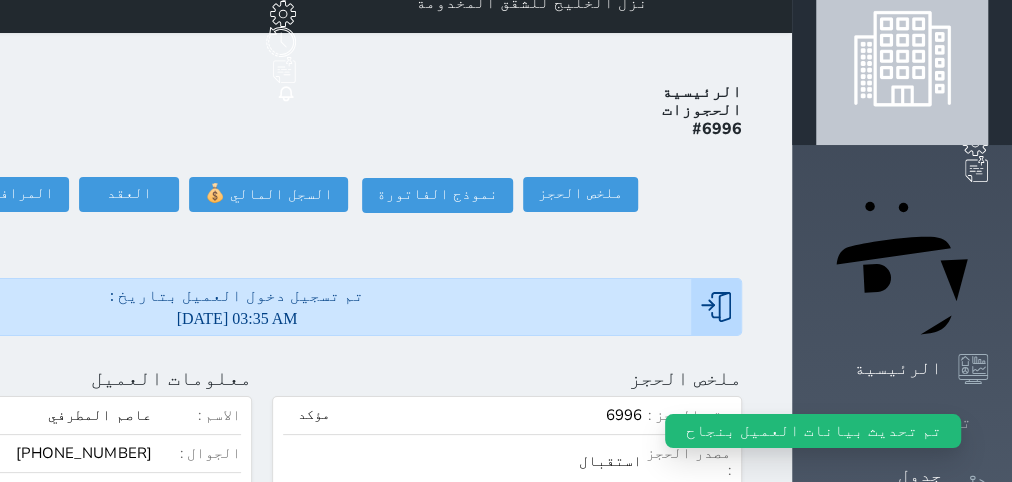 click 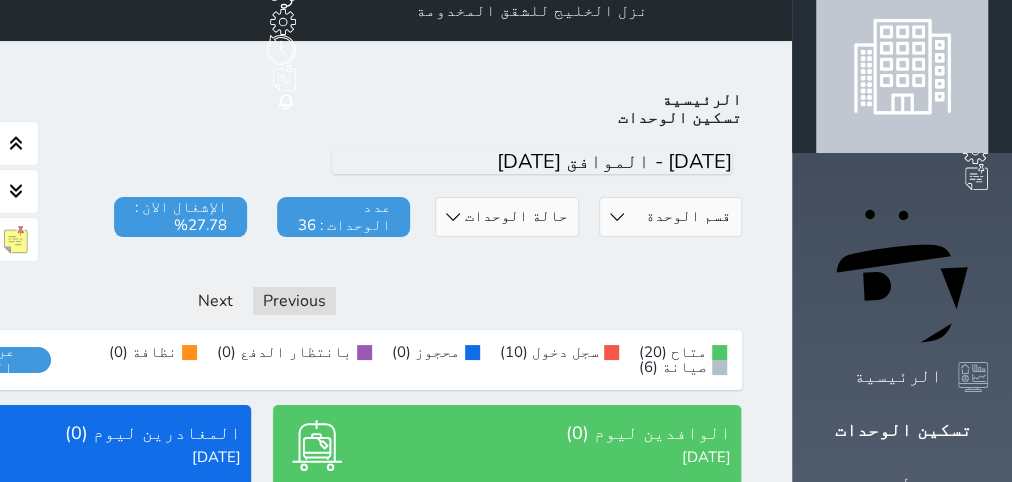 scroll, scrollTop: 0, scrollLeft: 0, axis: both 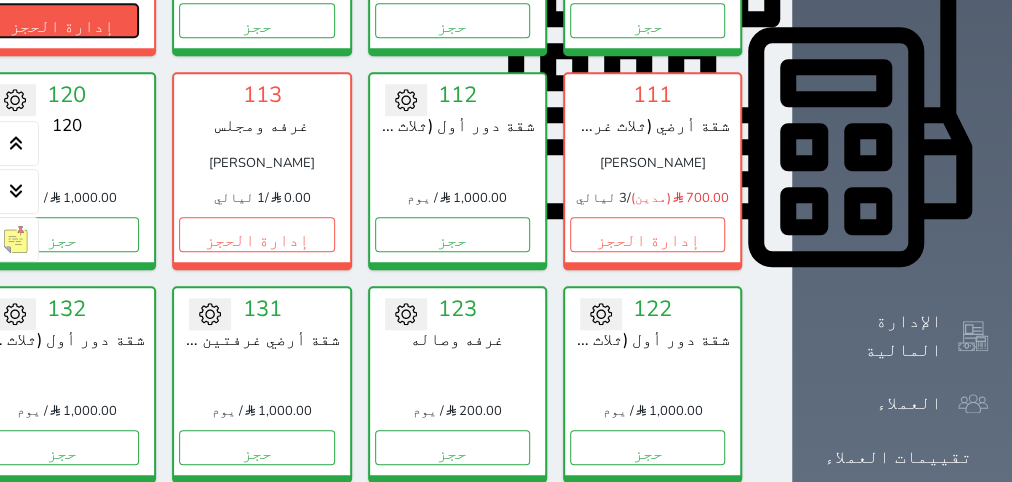 click on "إدارة الحجز" at bounding box center (61, 20) 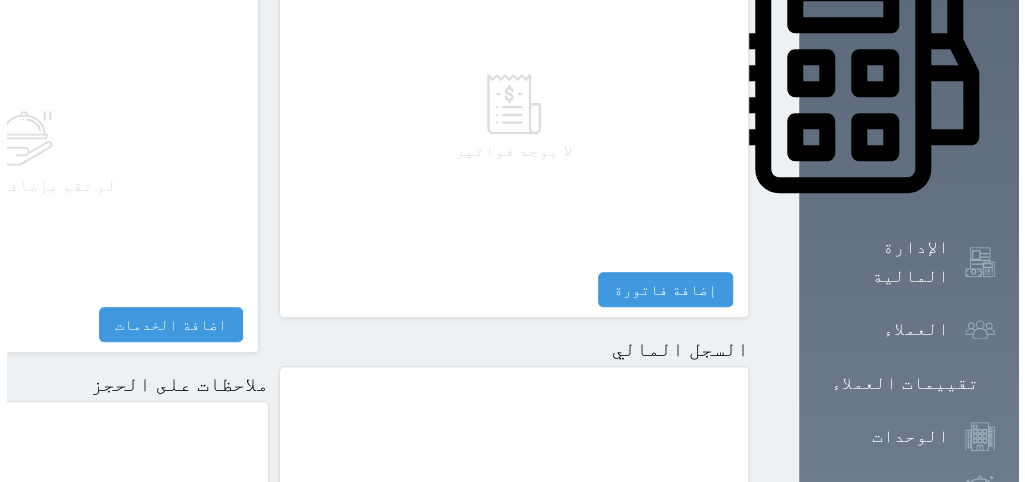 scroll, scrollTop: 1134, scrollLeft: 0, axis: vertical 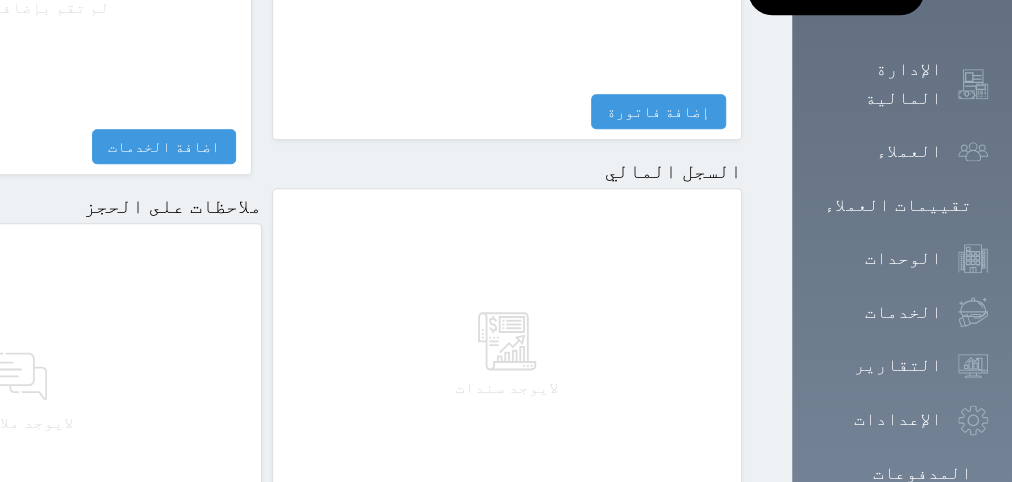 click on "مقبوضات" at bounding box center [681, 526] 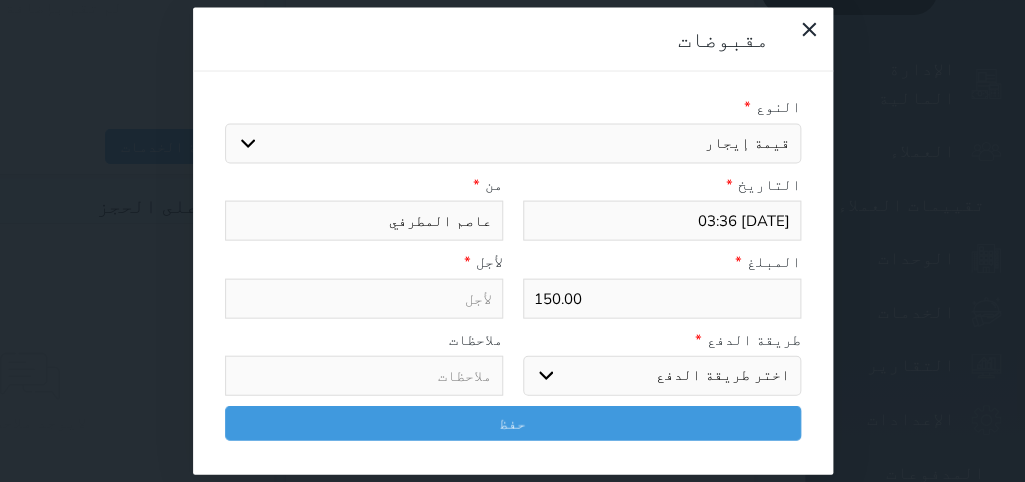 click on "قيمة إيجار" at bounding box center [0, 0] 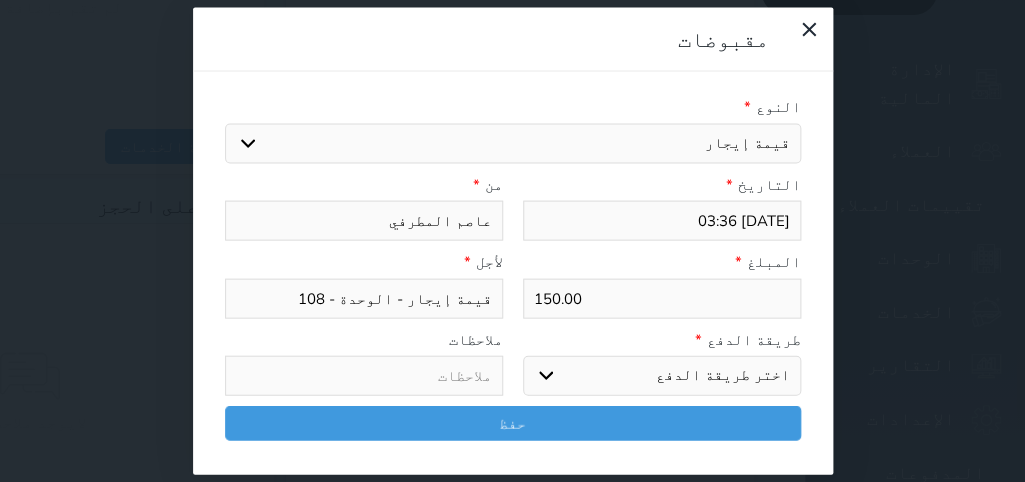 click on "اختر طريقة الدفع   دفع نقدى   تحويل بنكى   مدى   بطاقة ائتمان   آجل" at bounding box center [662, 376] 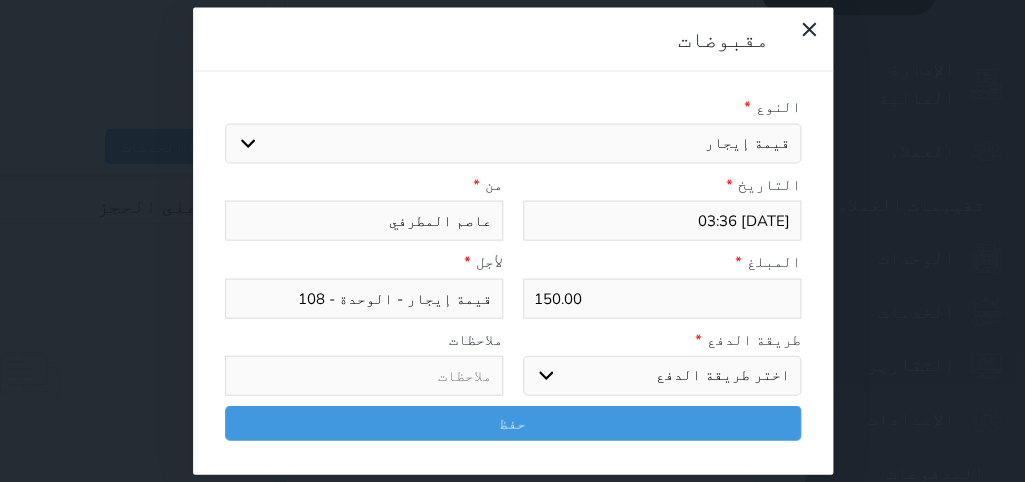 click on "مدى" at bounding box center [0, 0] 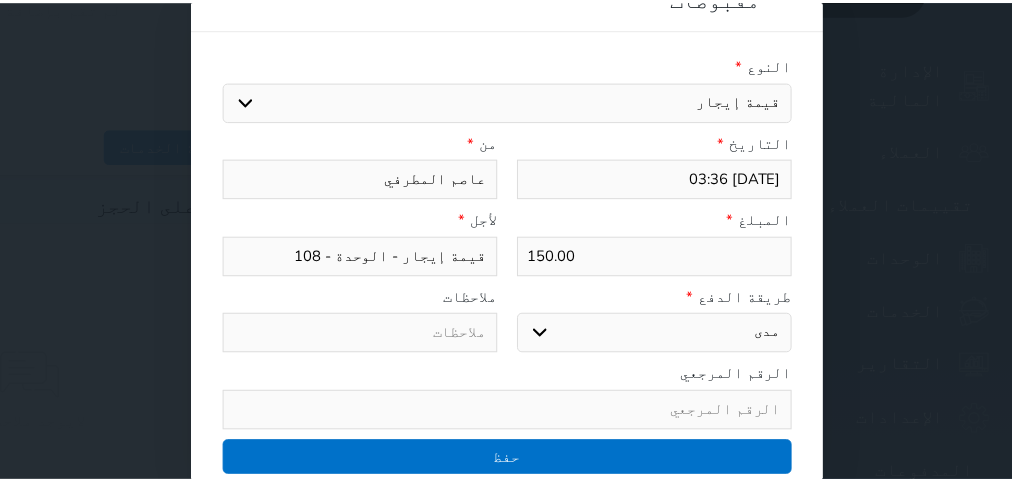 scroll, scrollTop: 35, scrollLeft: 0, axis: vertical 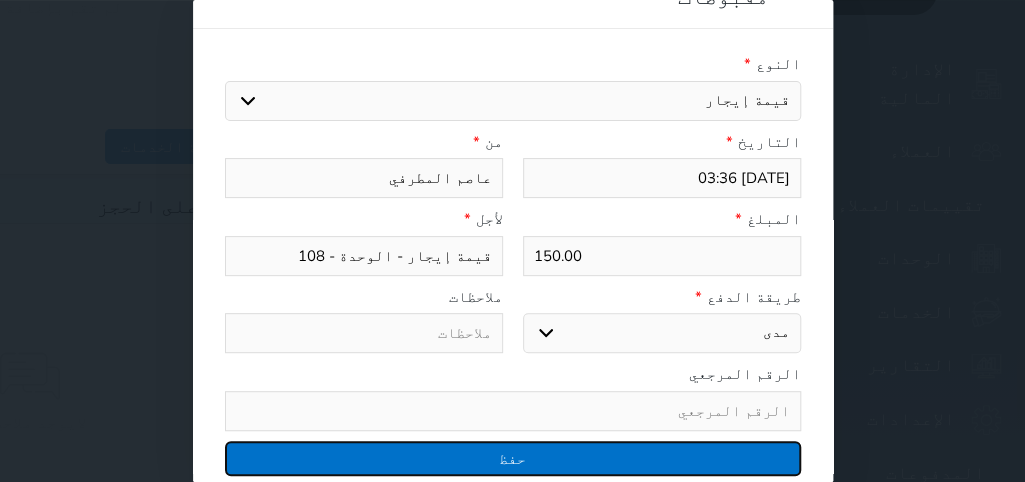 click on "حفظ" at bounding box center (513, 458) 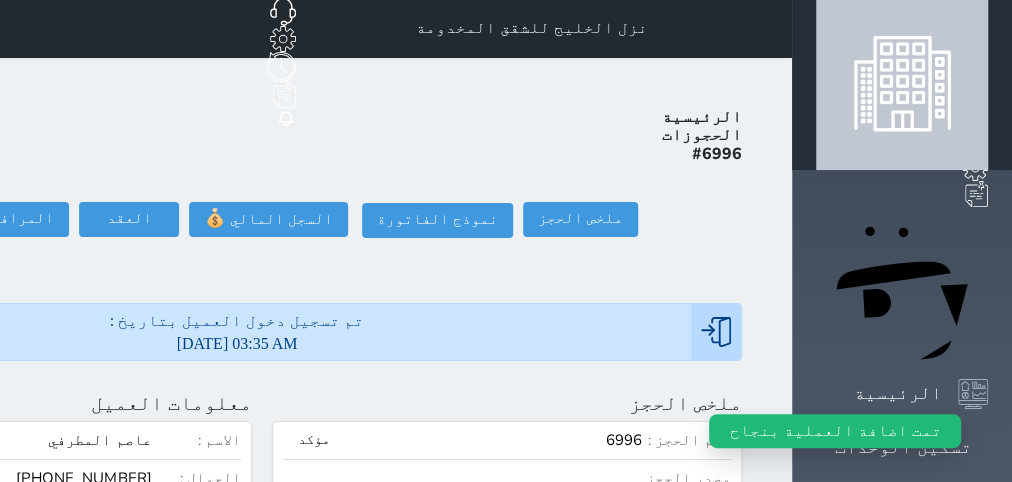 scroll, scrollTop: 0, scrollLeft: 0, axis: both 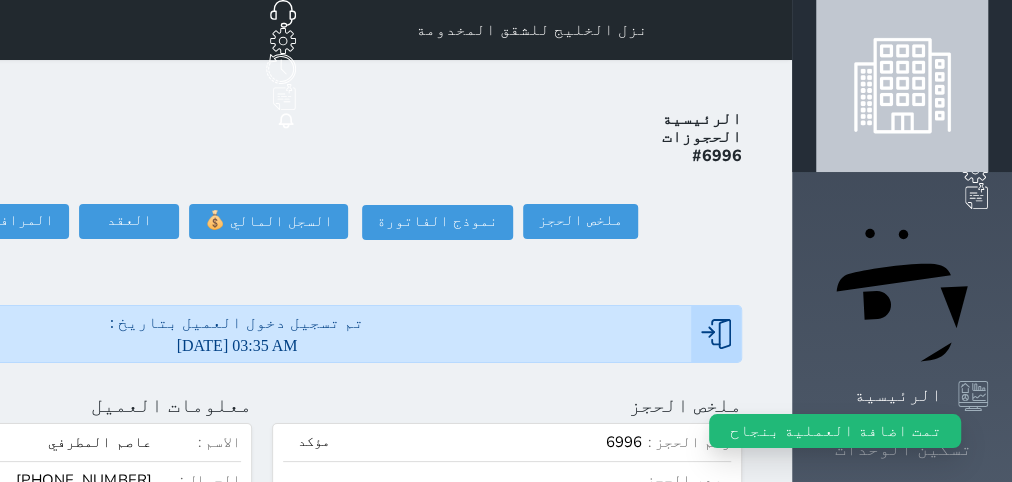 click at bounding box center (988, 449) 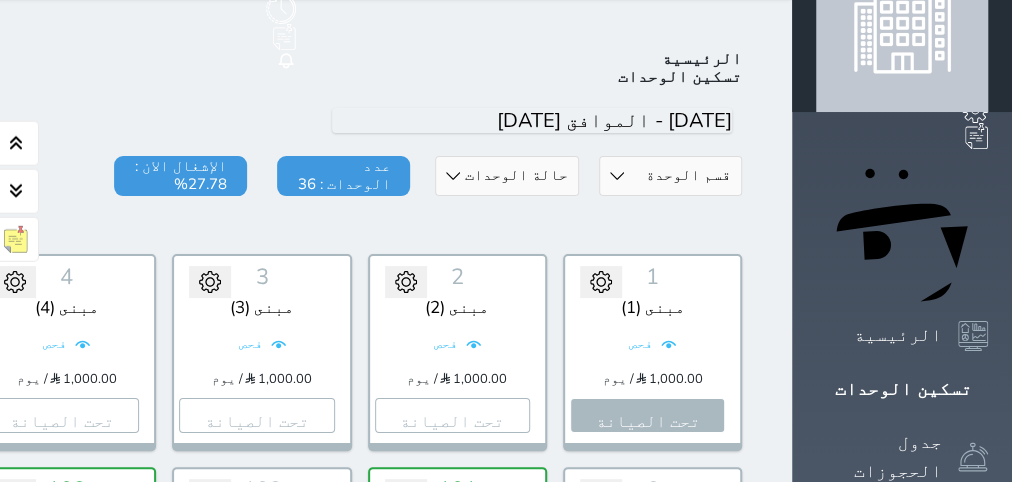 scroll, scrollTop: 0, scrollLeft: 0, axis: both 